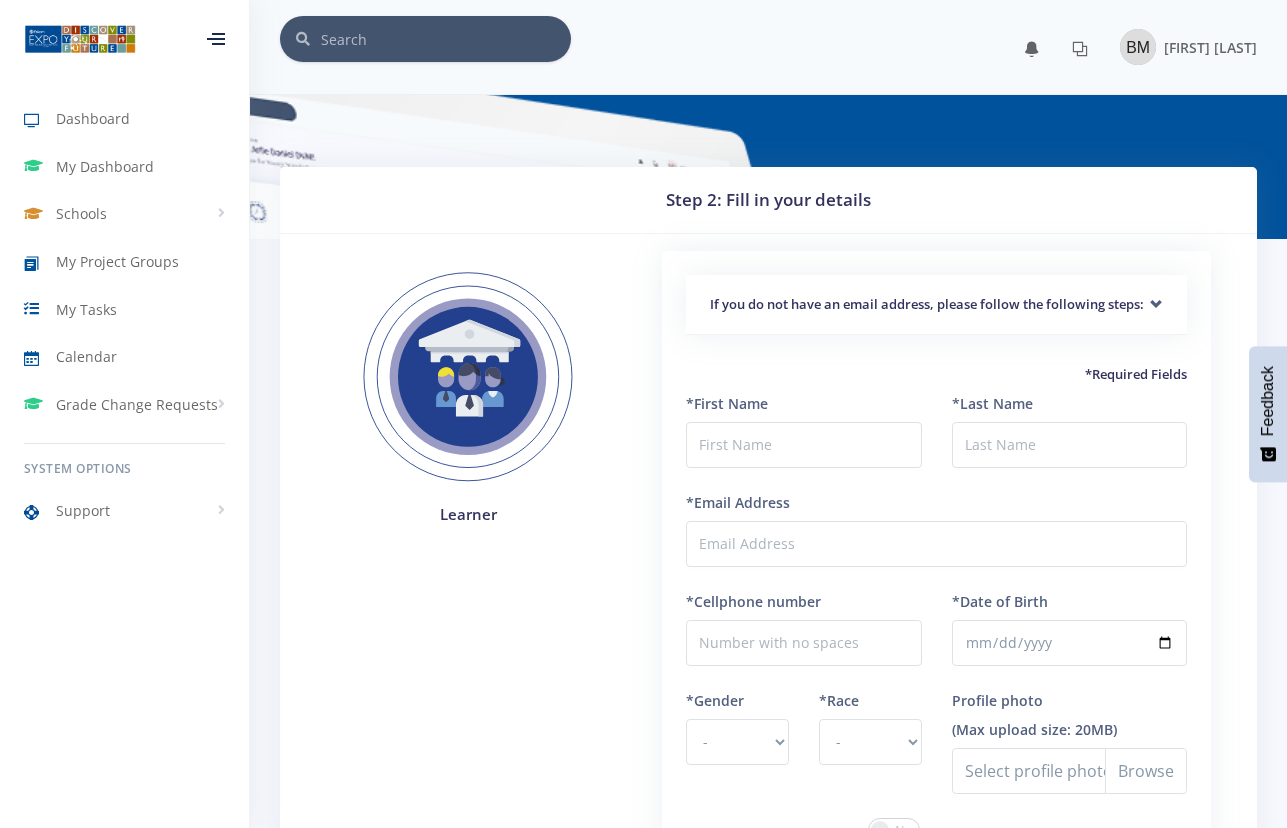 scroll, scrollTop: 0, scrollLeft: 0, axis: both 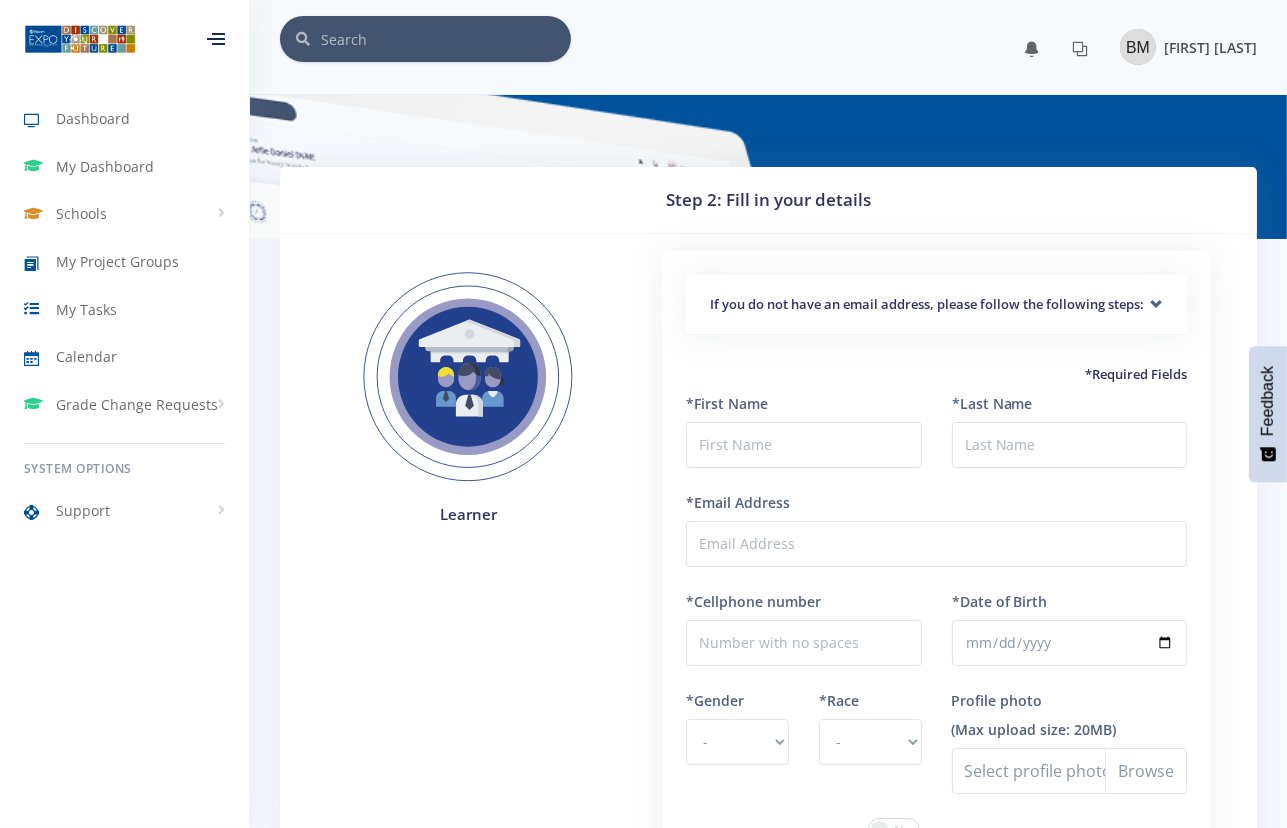 click on "[NAME] [LAST]" at bounding box center [1210, 47] 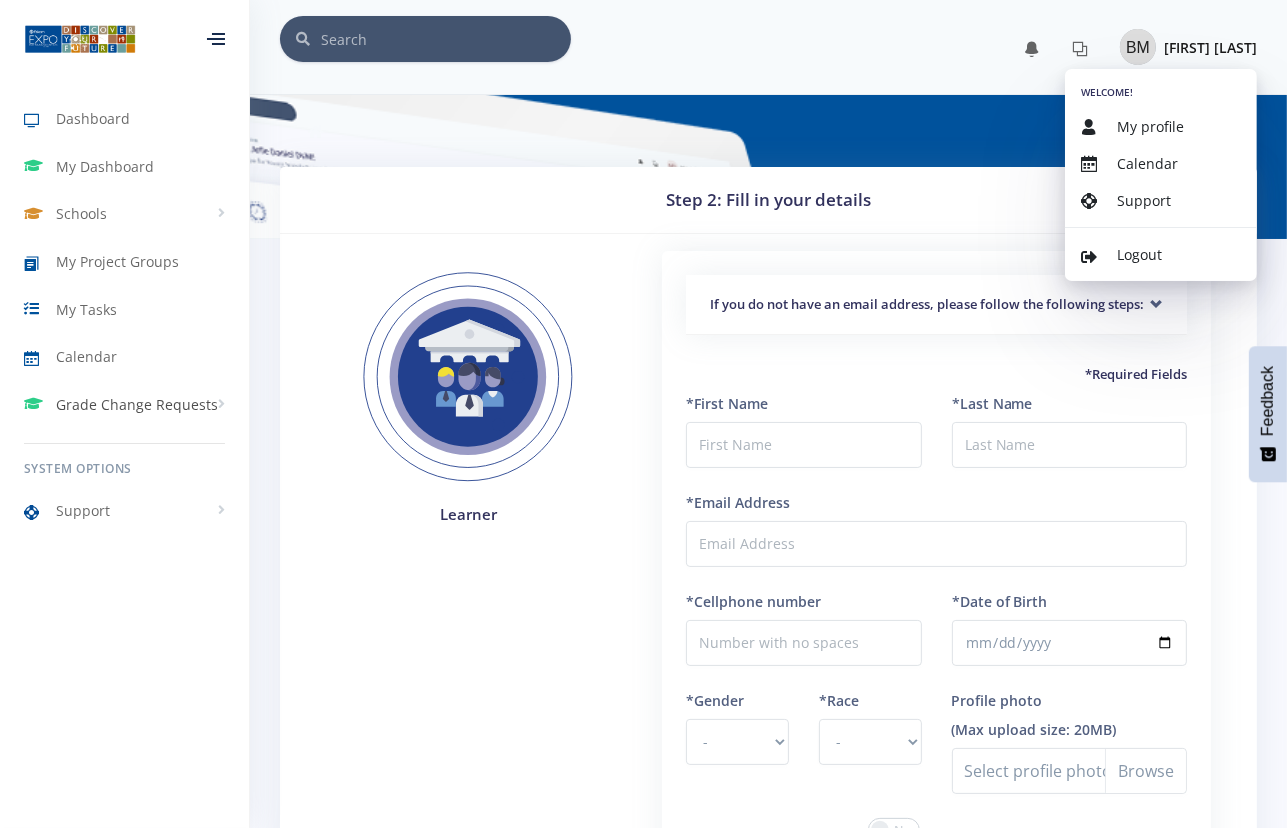 click on "Grade Change Requests" at bounding box center (137, 404) 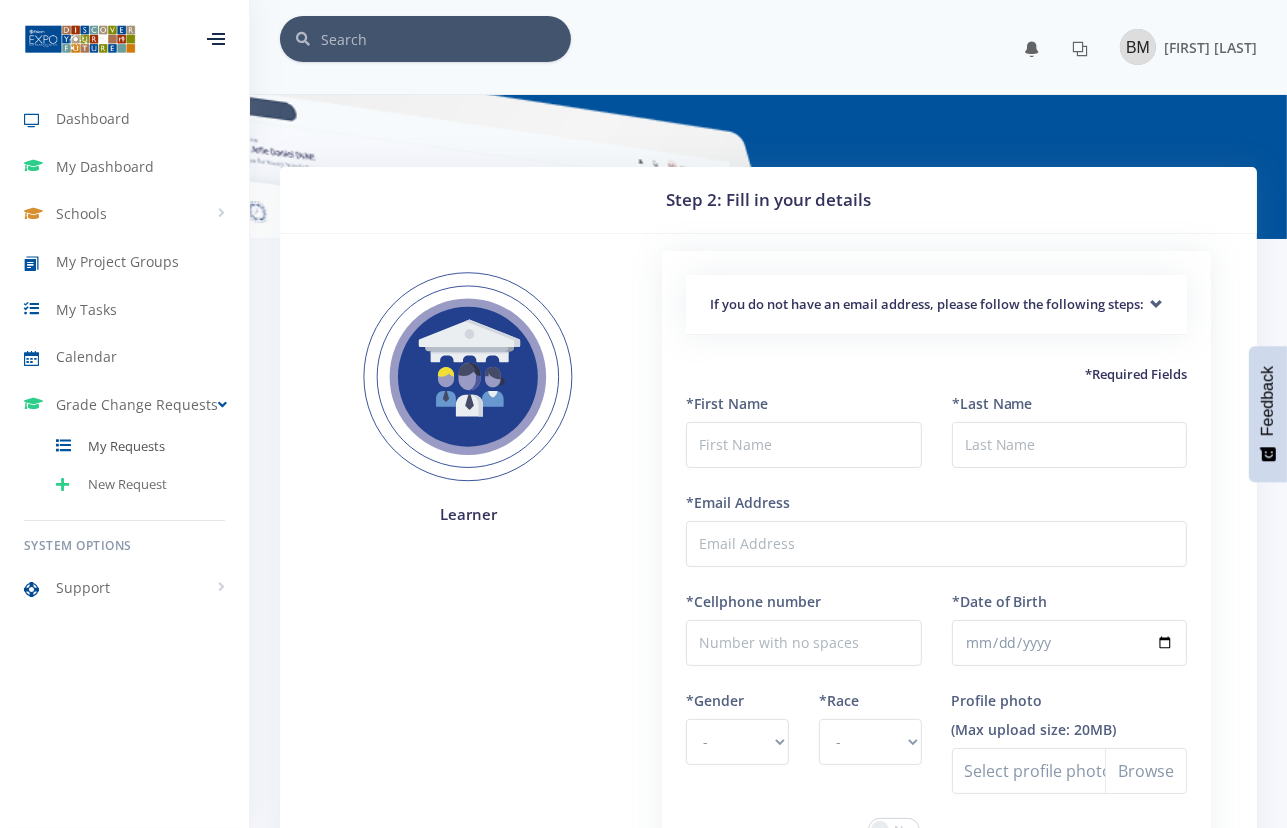 click on "My Requests" at bounding box center [124, 446] 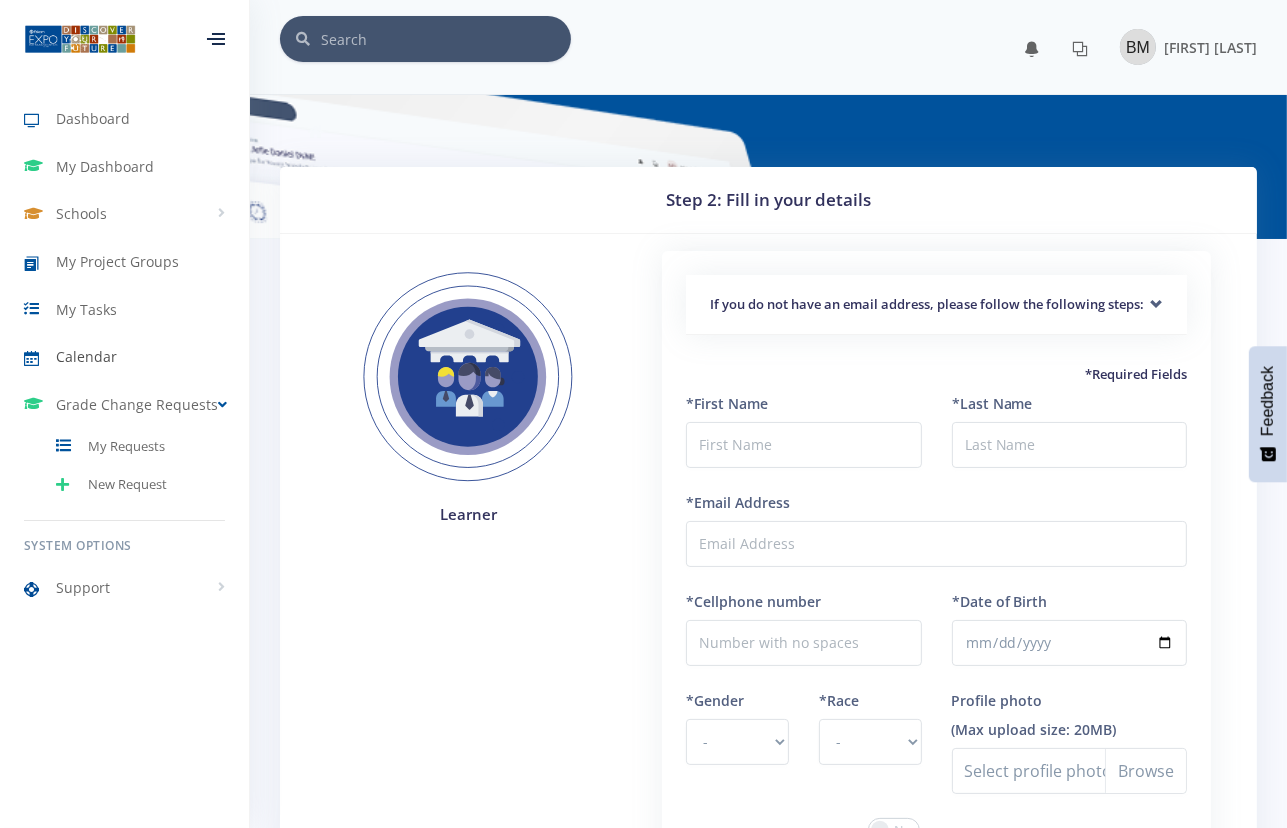 click on "Calendar" at bounding box center (124, 357) 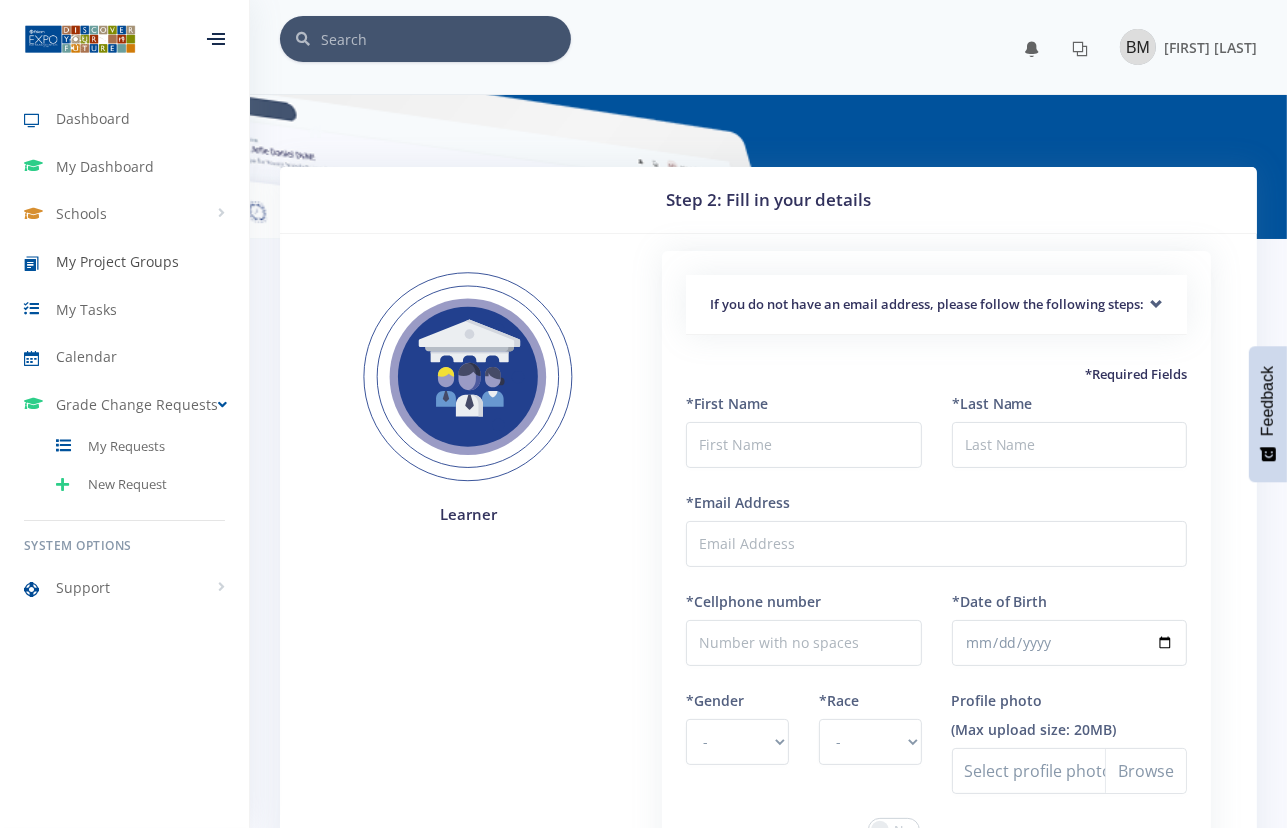 click on "My Project Groups" at bounding box center [124, 262] 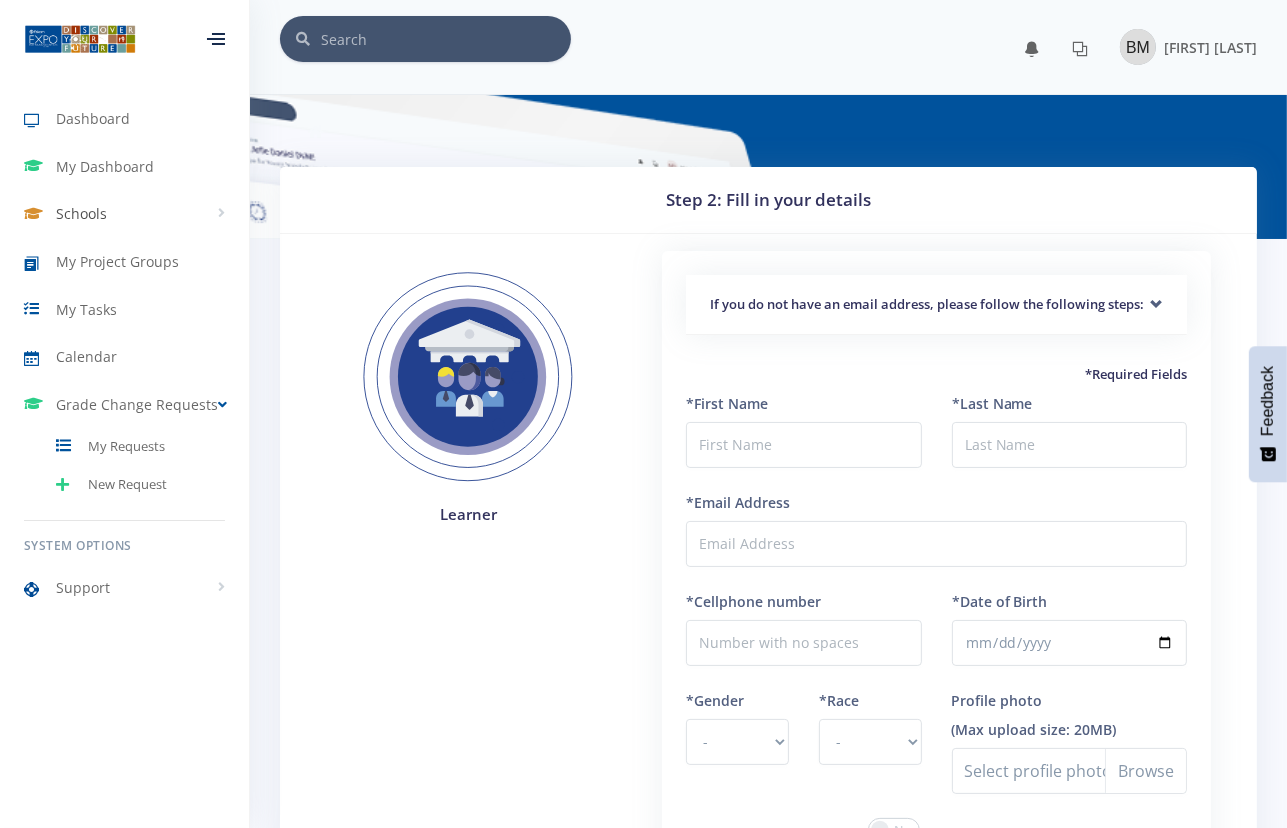 click on "Schools" at bounding box center [124, 214] 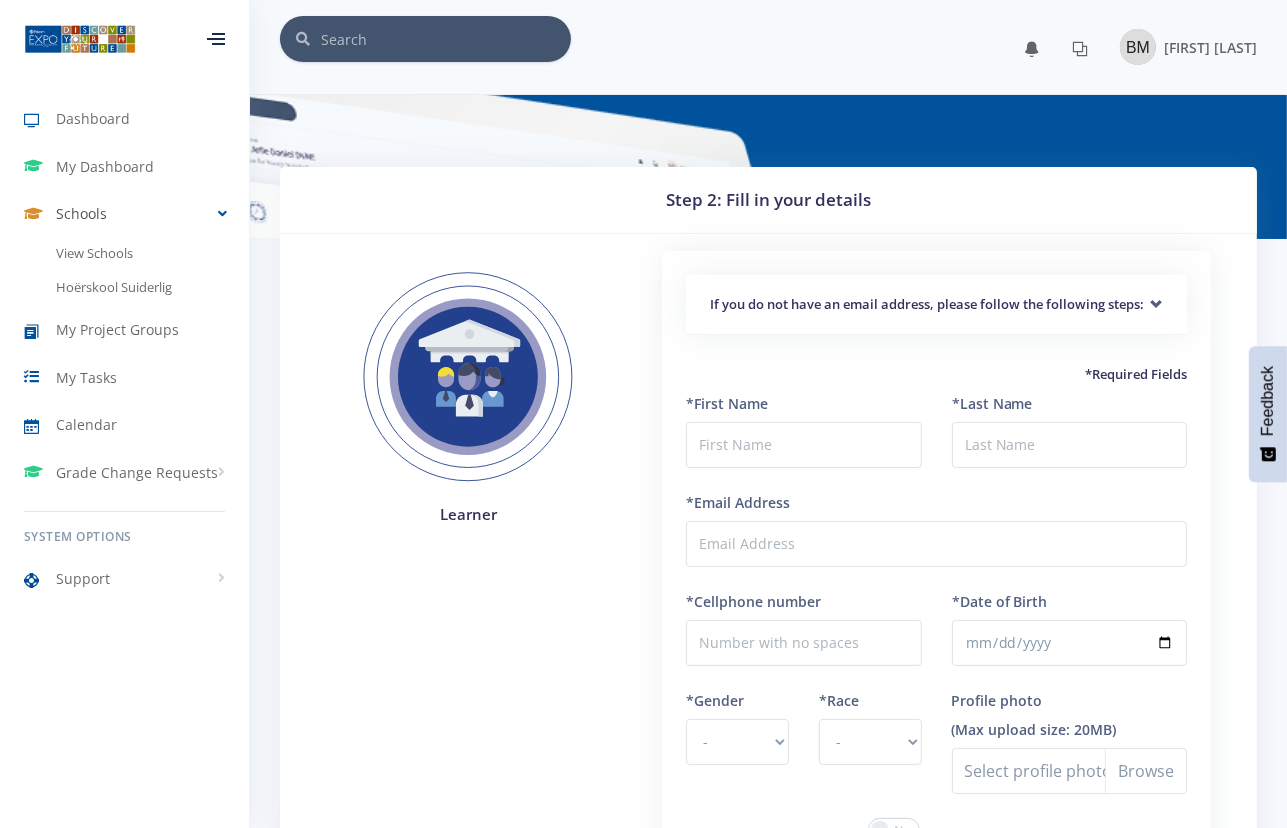 click on "Schools" at bounding box center (124, 214) 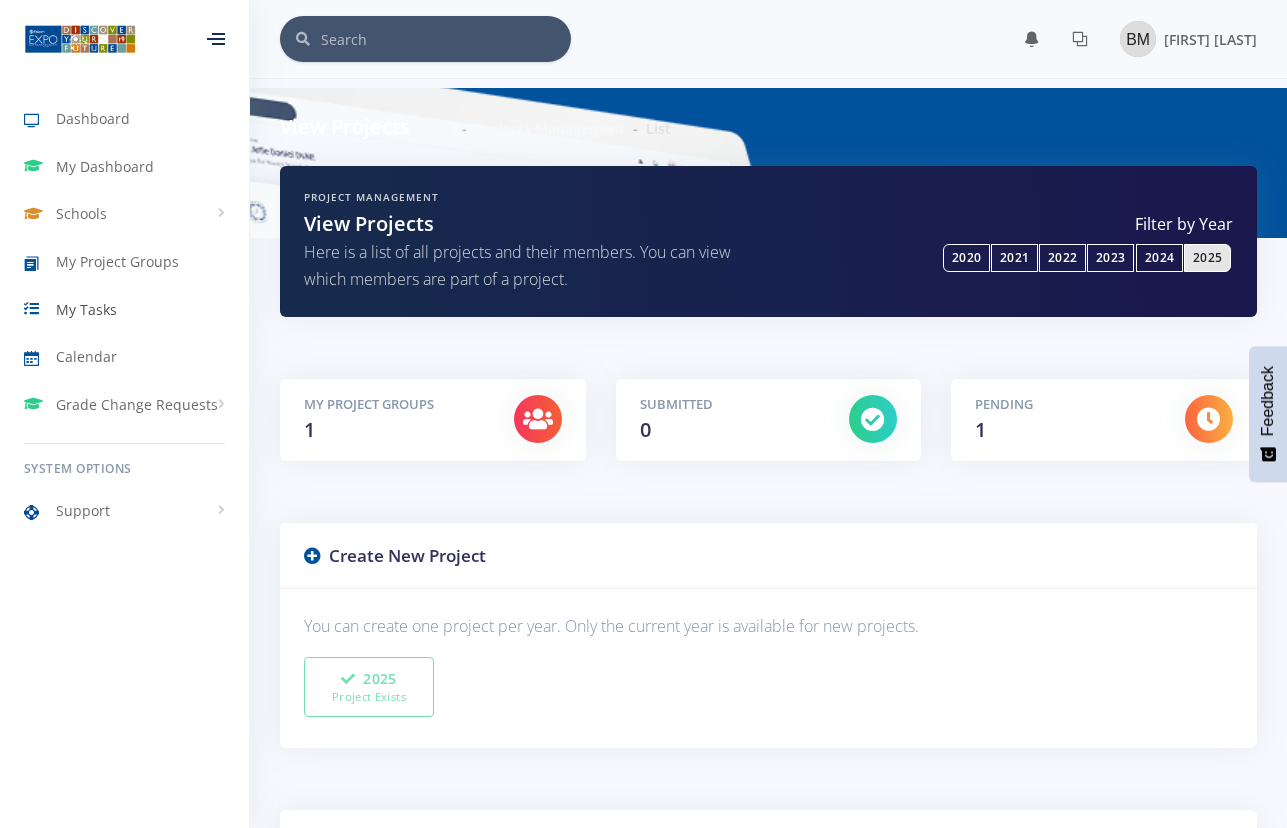 scroll, scrollTop: 0, scrollLeft: 0, axis: both 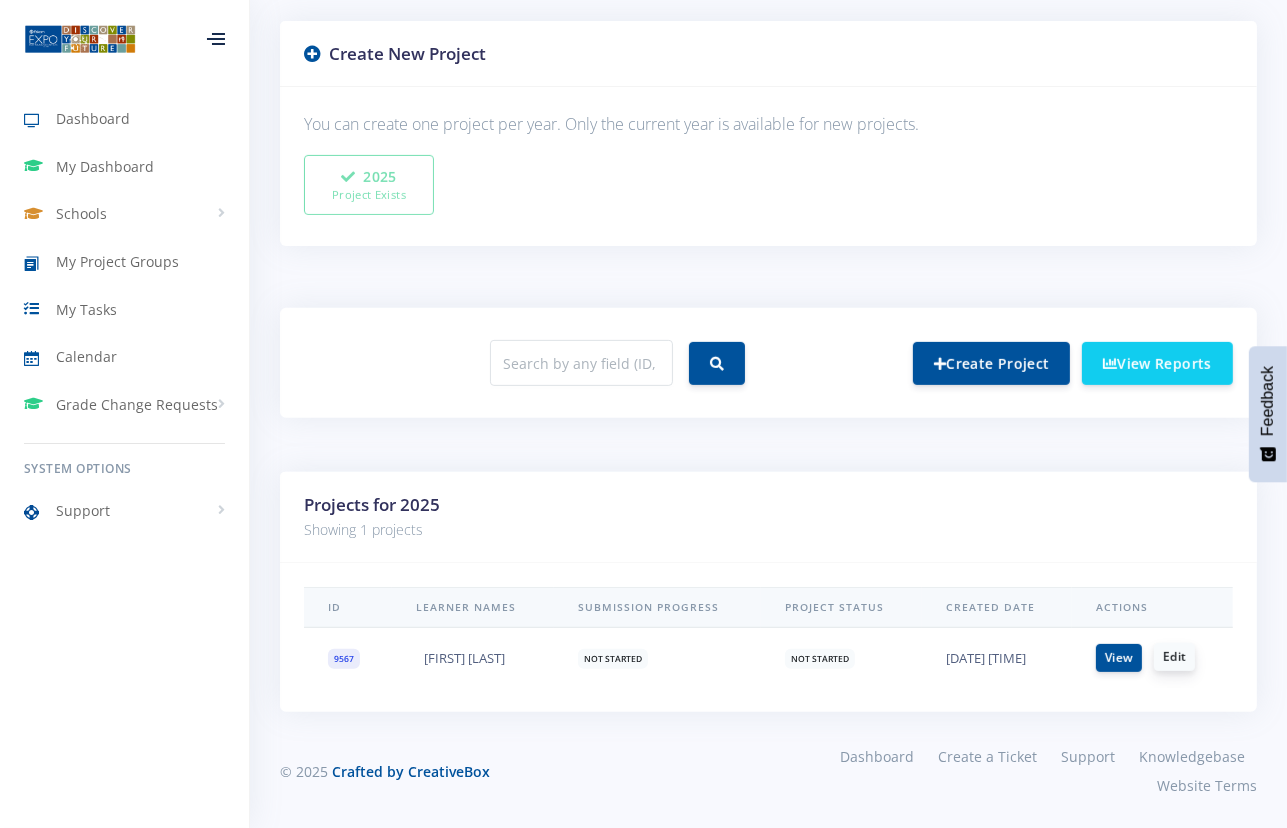 click on "Edit" at bounding box center (1174, 657) 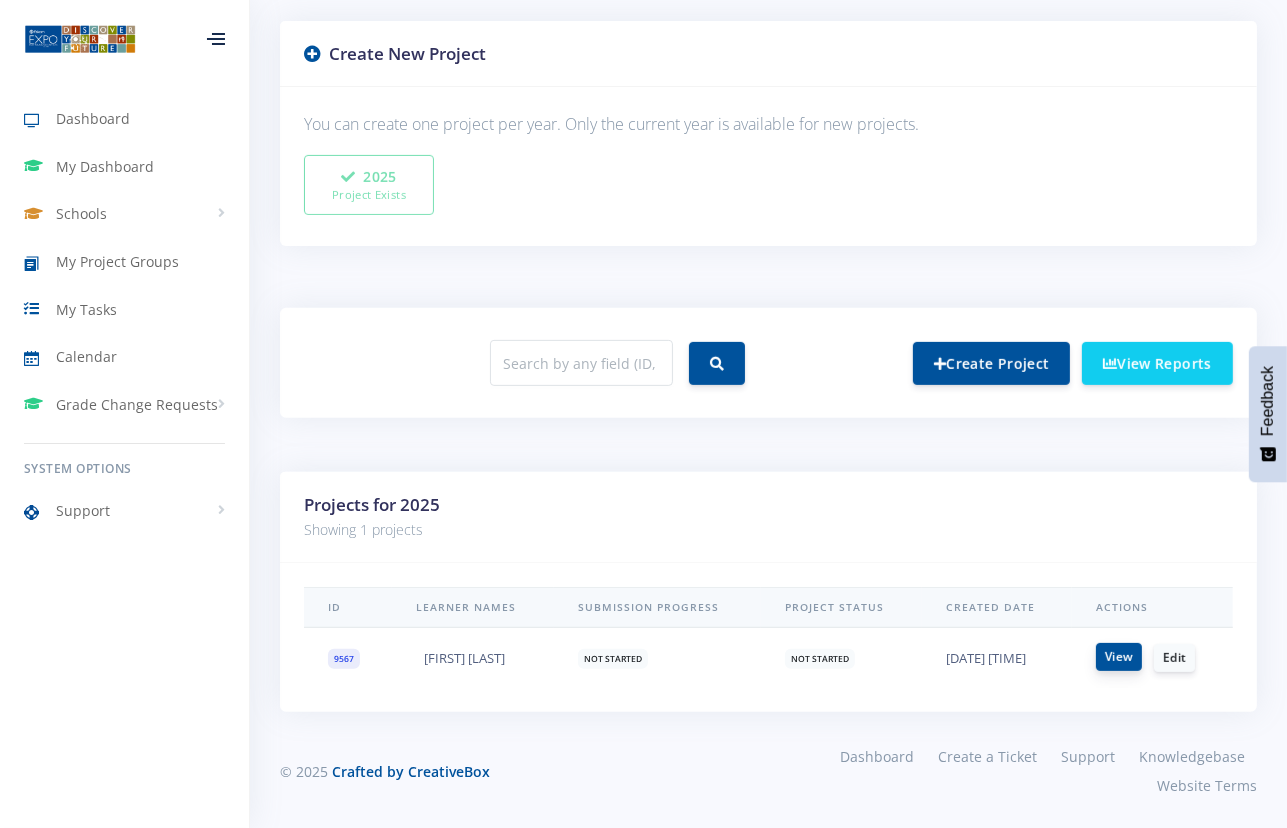 click on "View" at bounding box center [1119, 657] 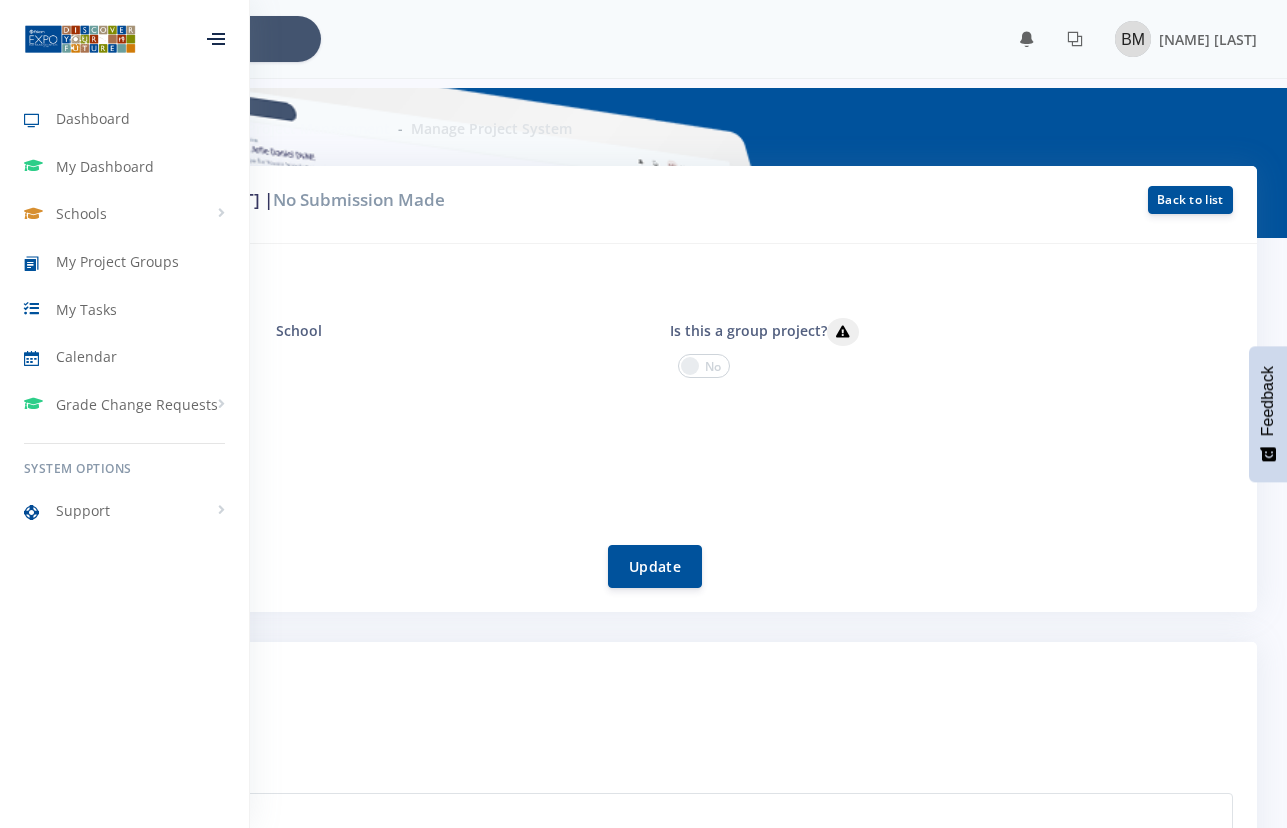 scroll, scrollTop: 0, scrollLeft: 0, axis: both 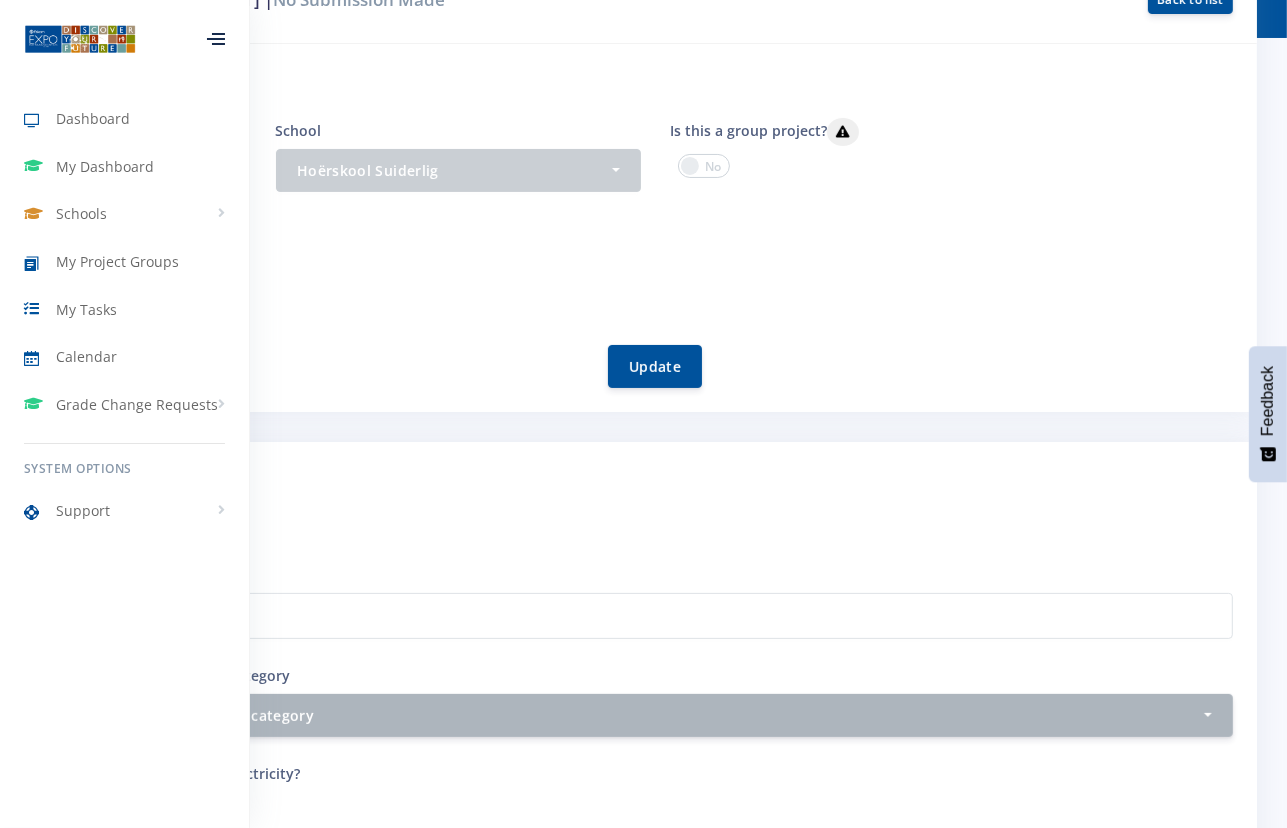 click on "Project information" at bounding box center (643, 81) 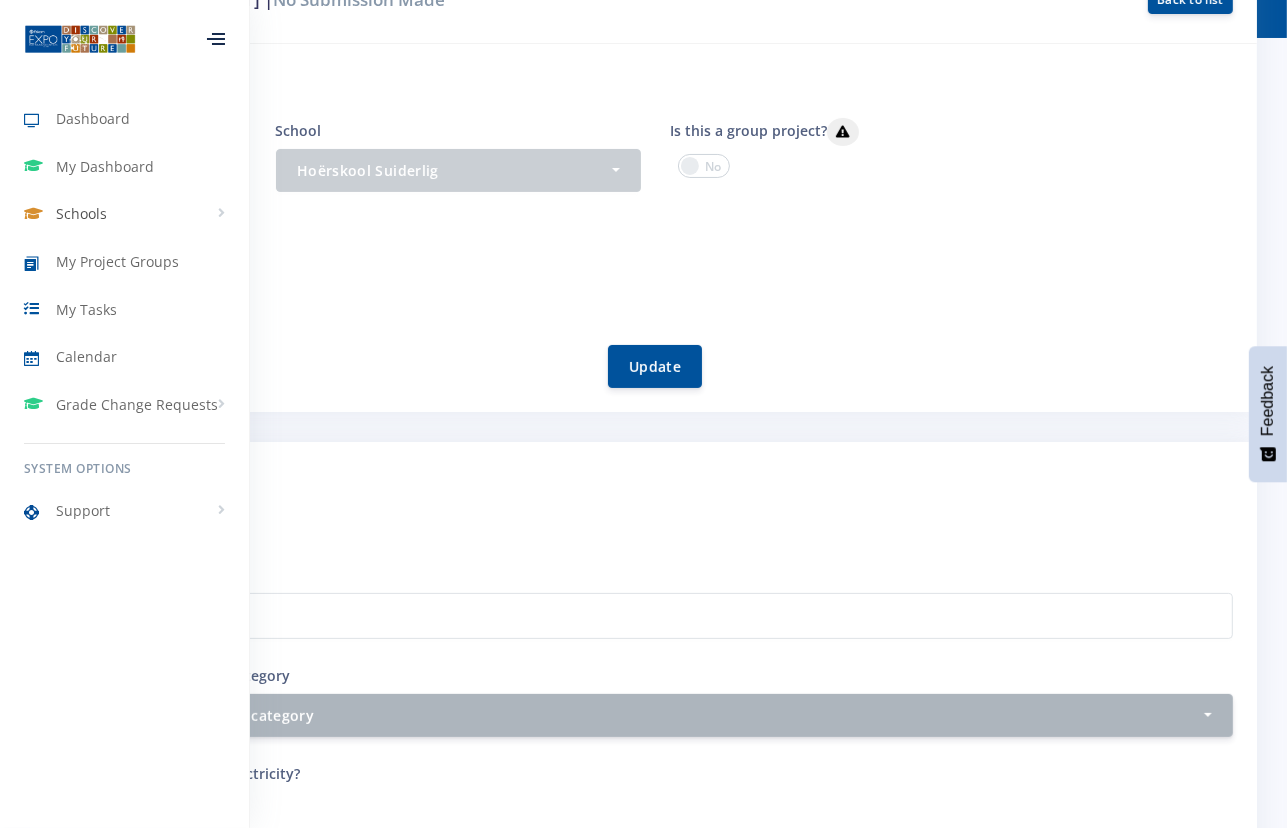 click on "Schools" at bounding box center [124, 214] 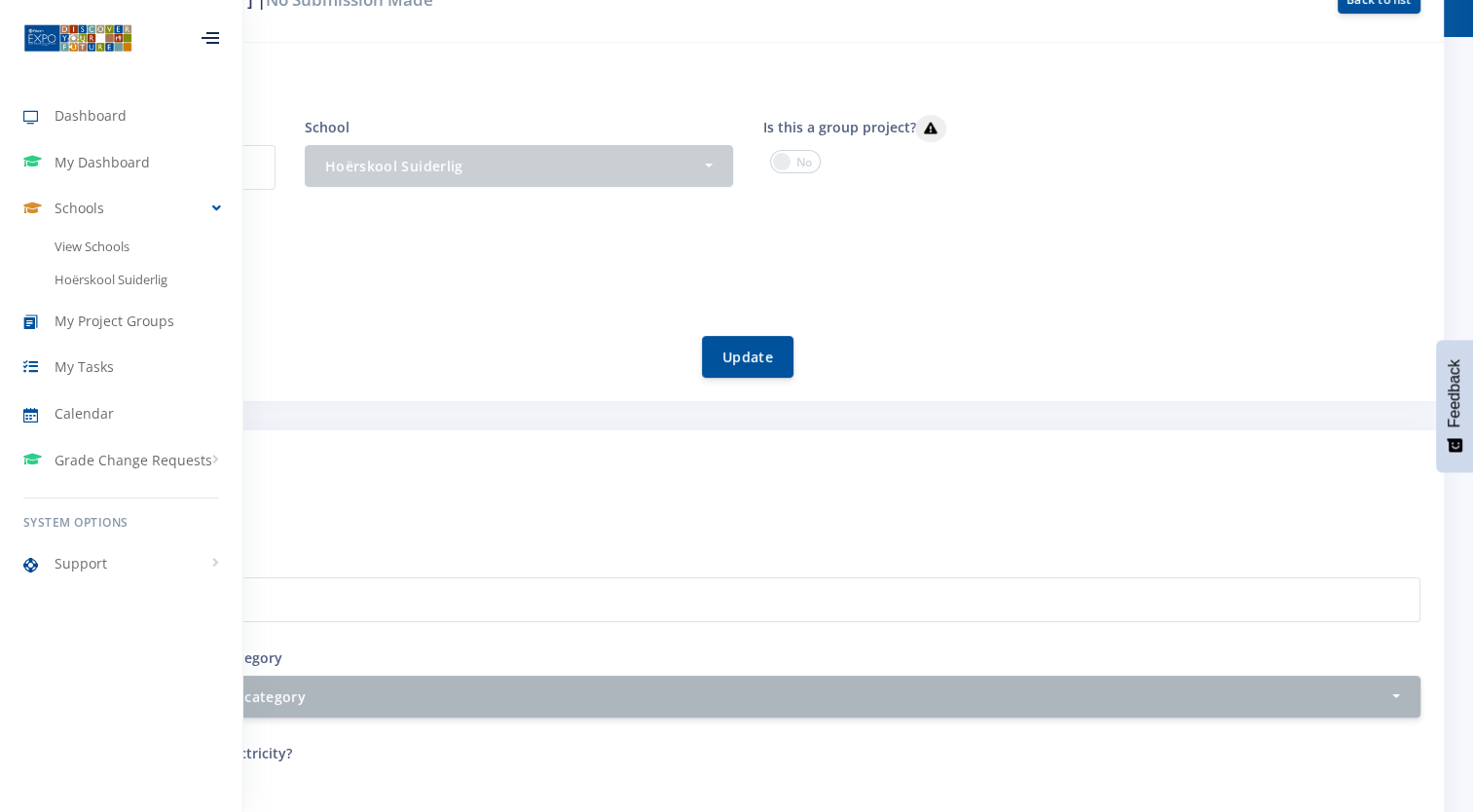 click on "Dashboard
My Dashboard
Schools
View Schools
Hoërskool Suiderlig
My Project Groups" at bounding box center (121, 398) 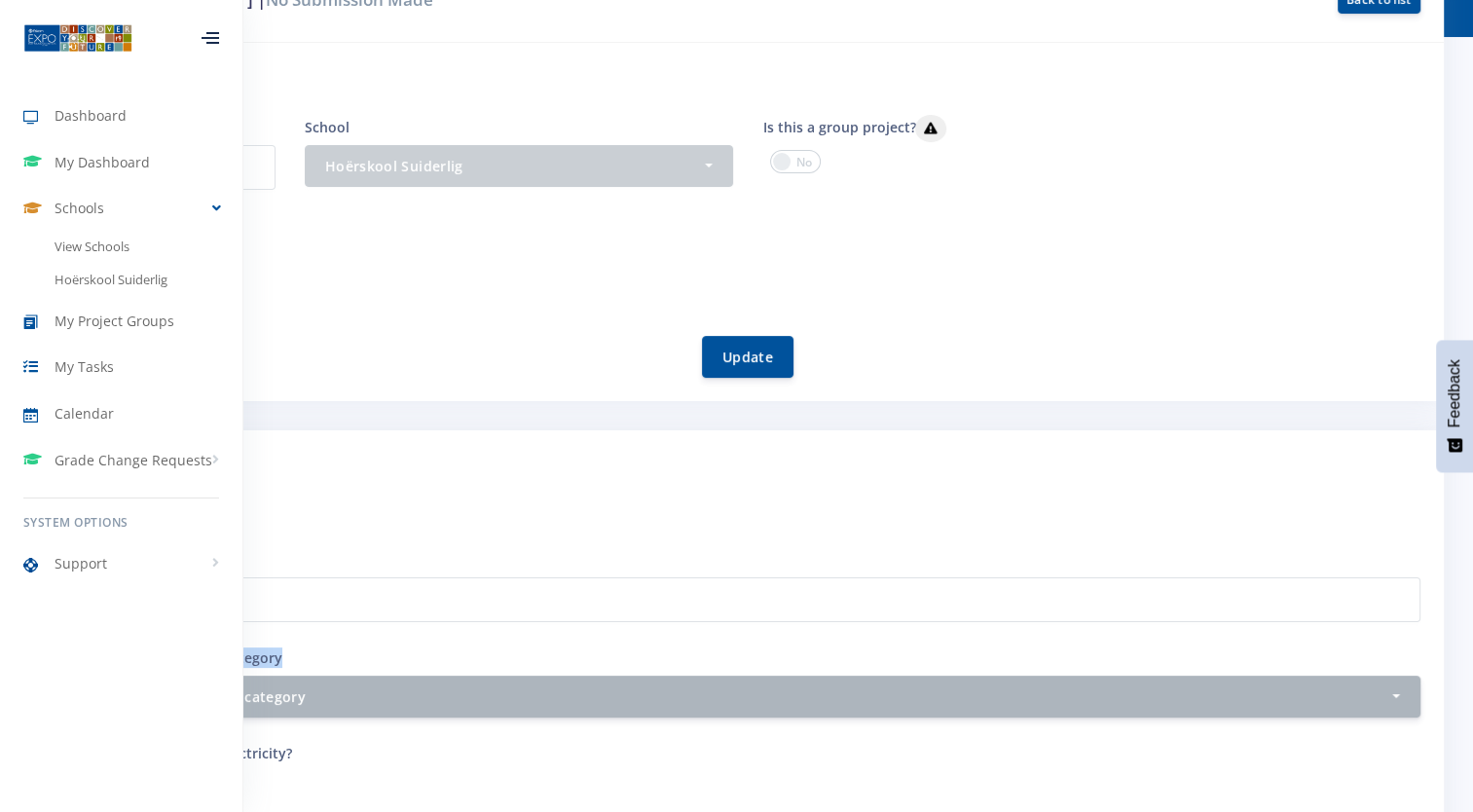 drag, startPoint x: 500, startPoint y: 615, endPoint x: -4, endPoint y: 446, distance: 531.57972 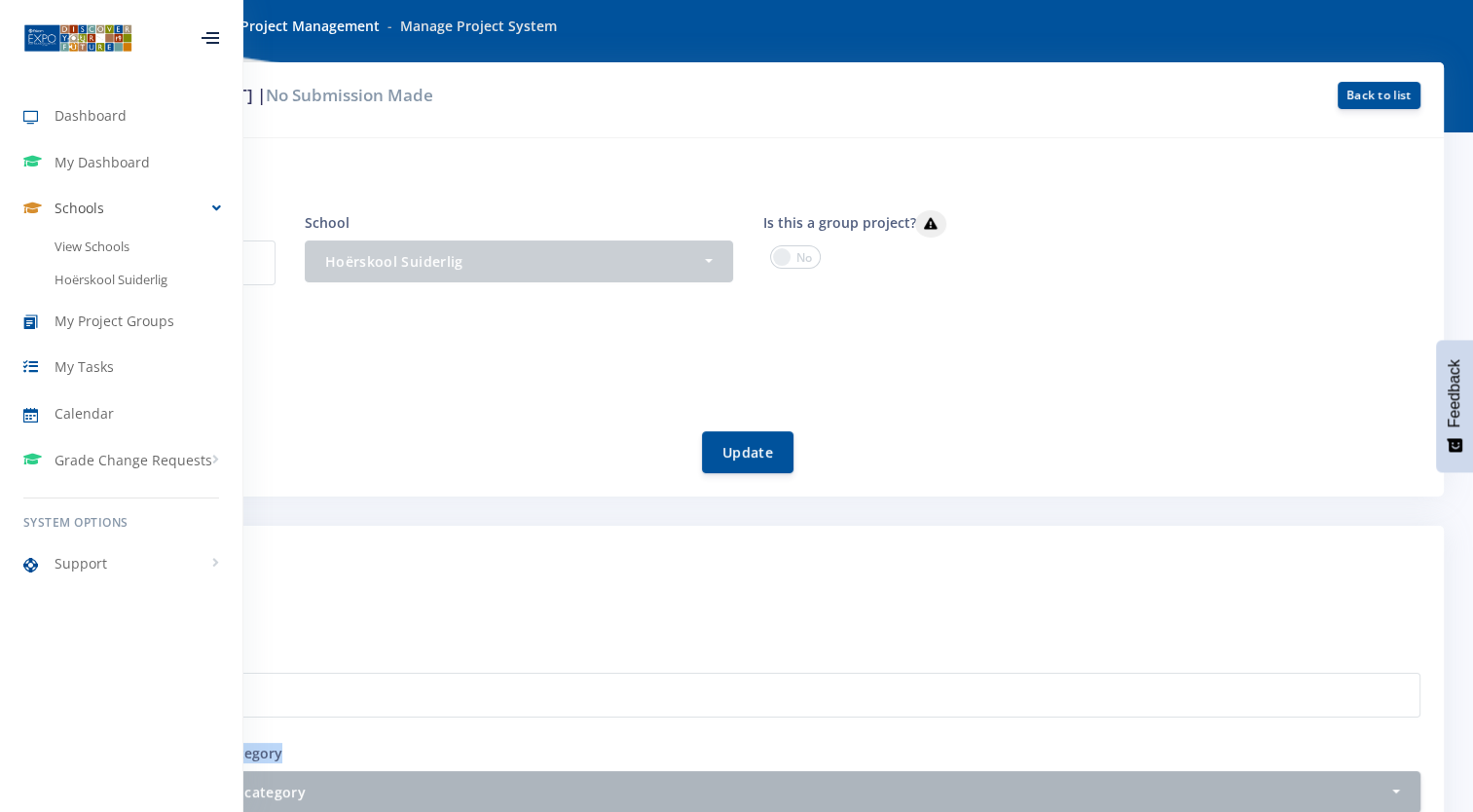 scroll, scrollTop: 97, scrollLeft: 0, axis: vertical 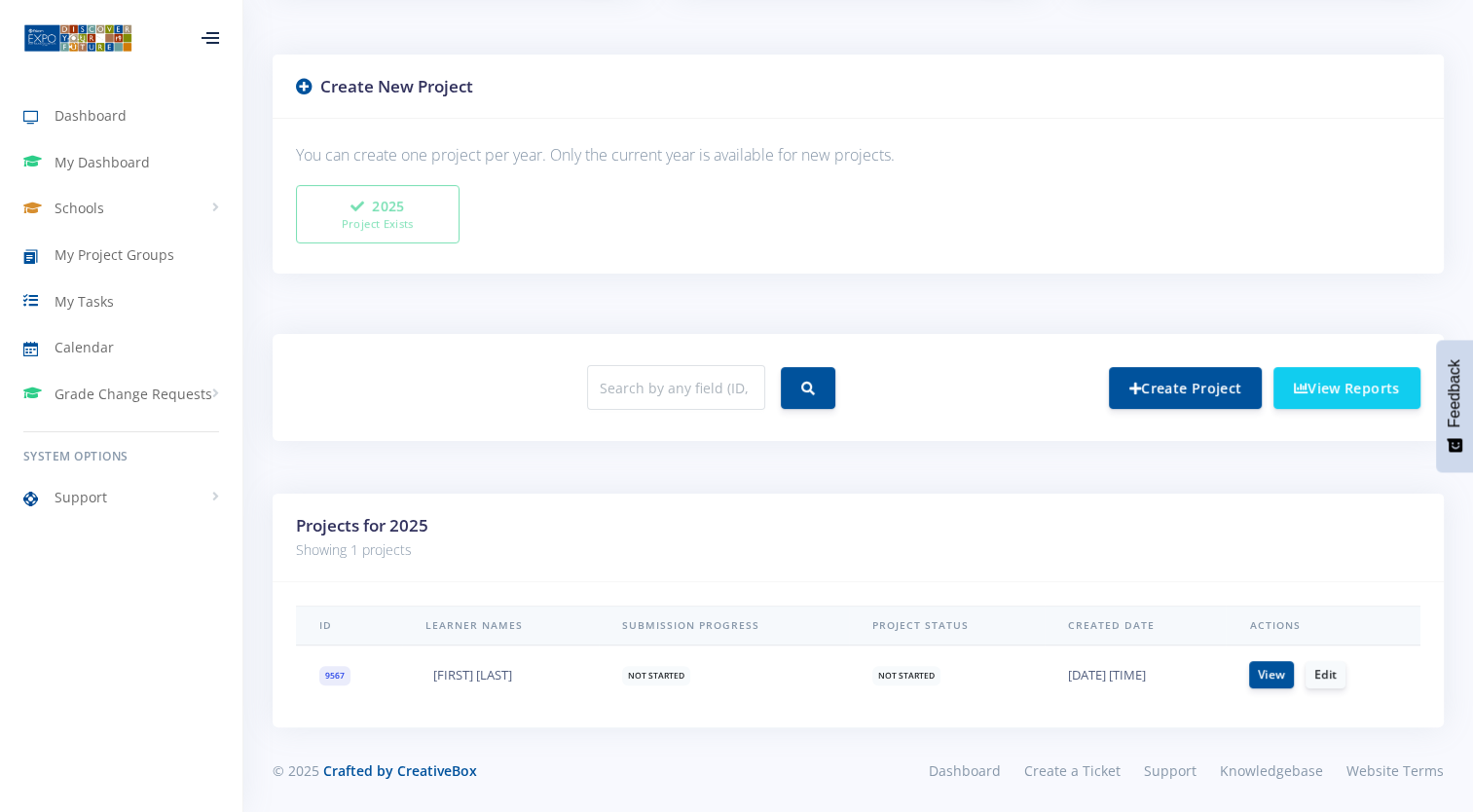 click on "Create New Project" at bounding box center (858, 87) 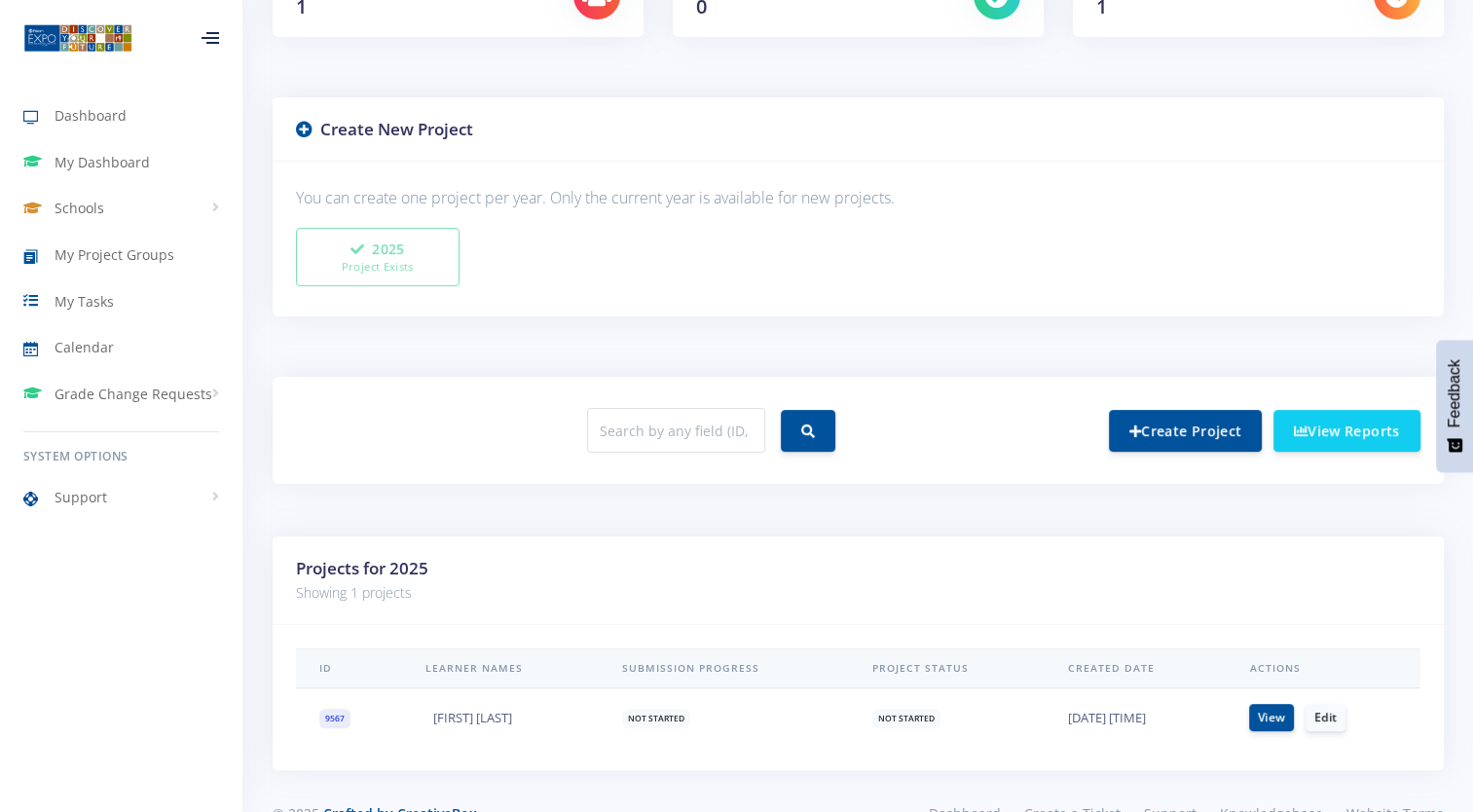 scroll, scrollTop: 455, scrollLeft: 0, axis: vertical 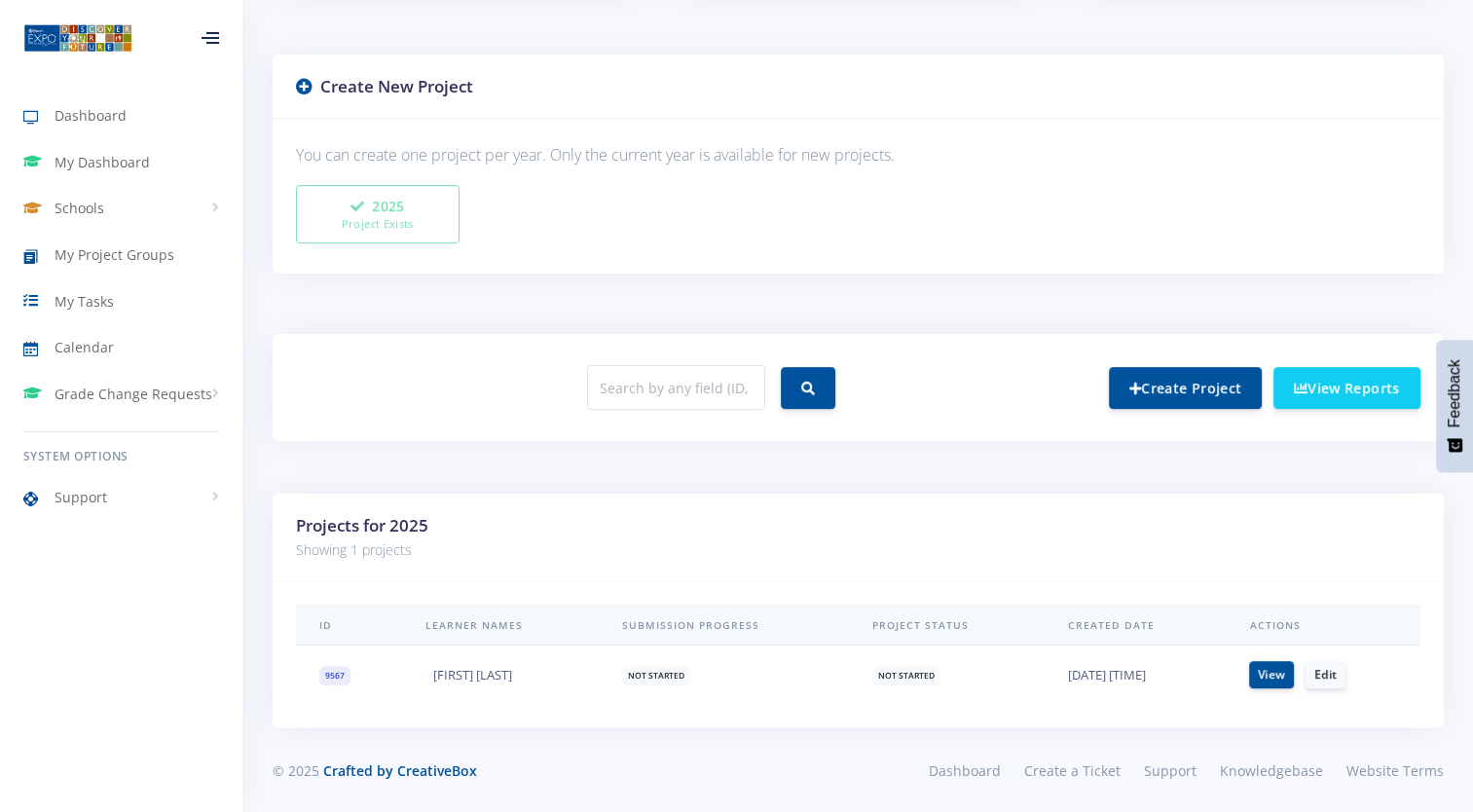click on "23/07/2025 18:36" at bounding box center [1135, 675] 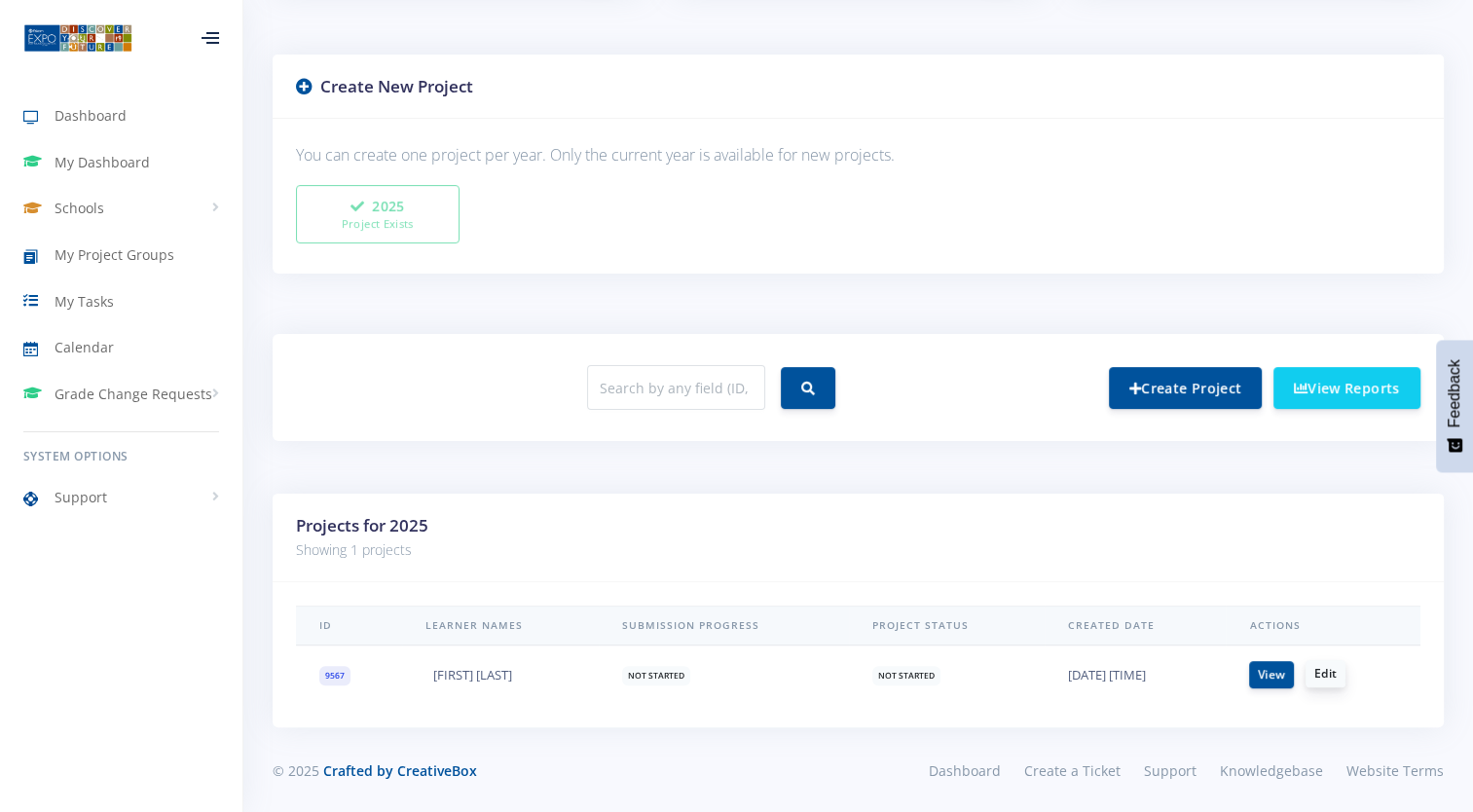 click on "Edit" at bounding box center (1325, 674) 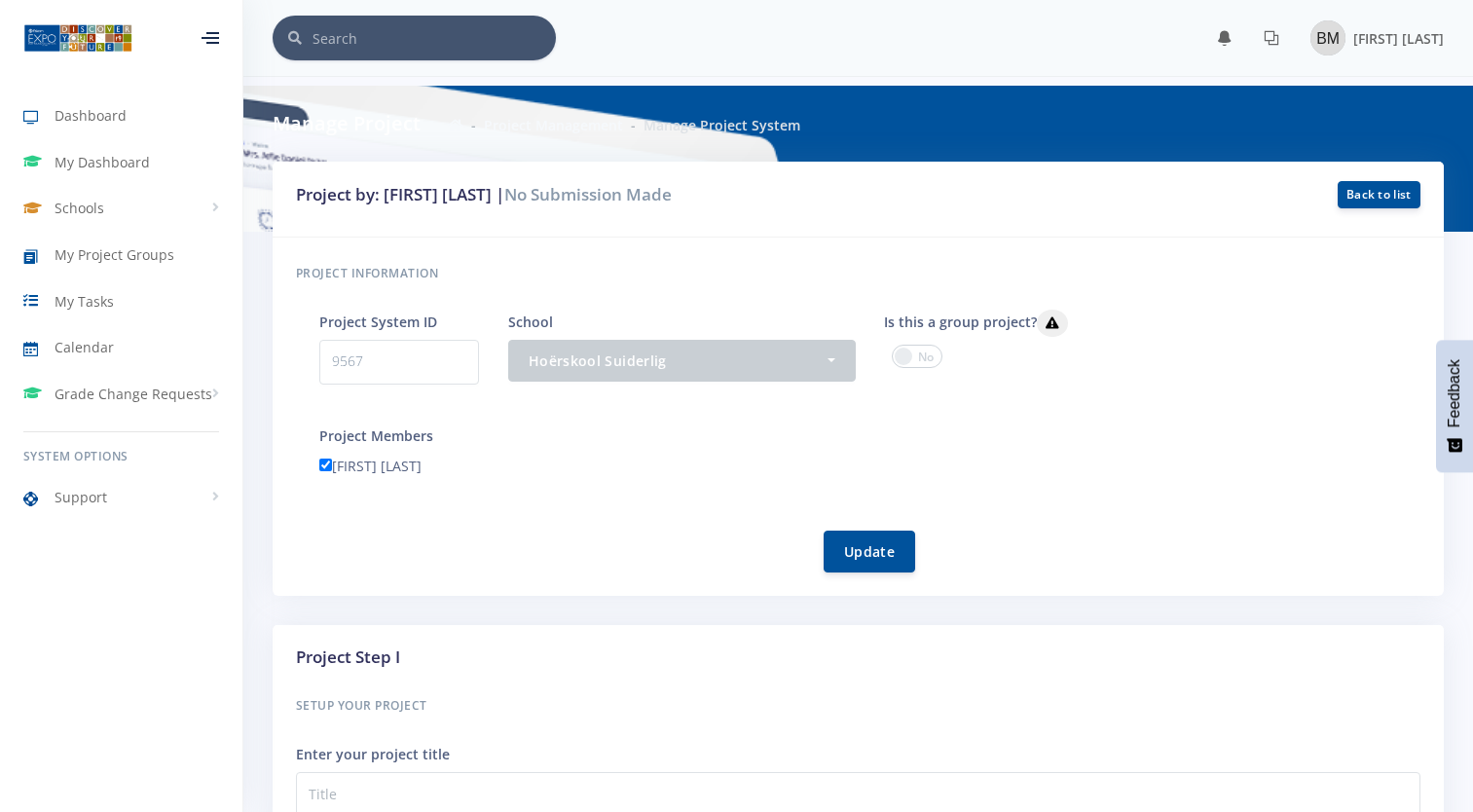 scroll, scrollTop: 0, scrollLeft: 0, axis: both 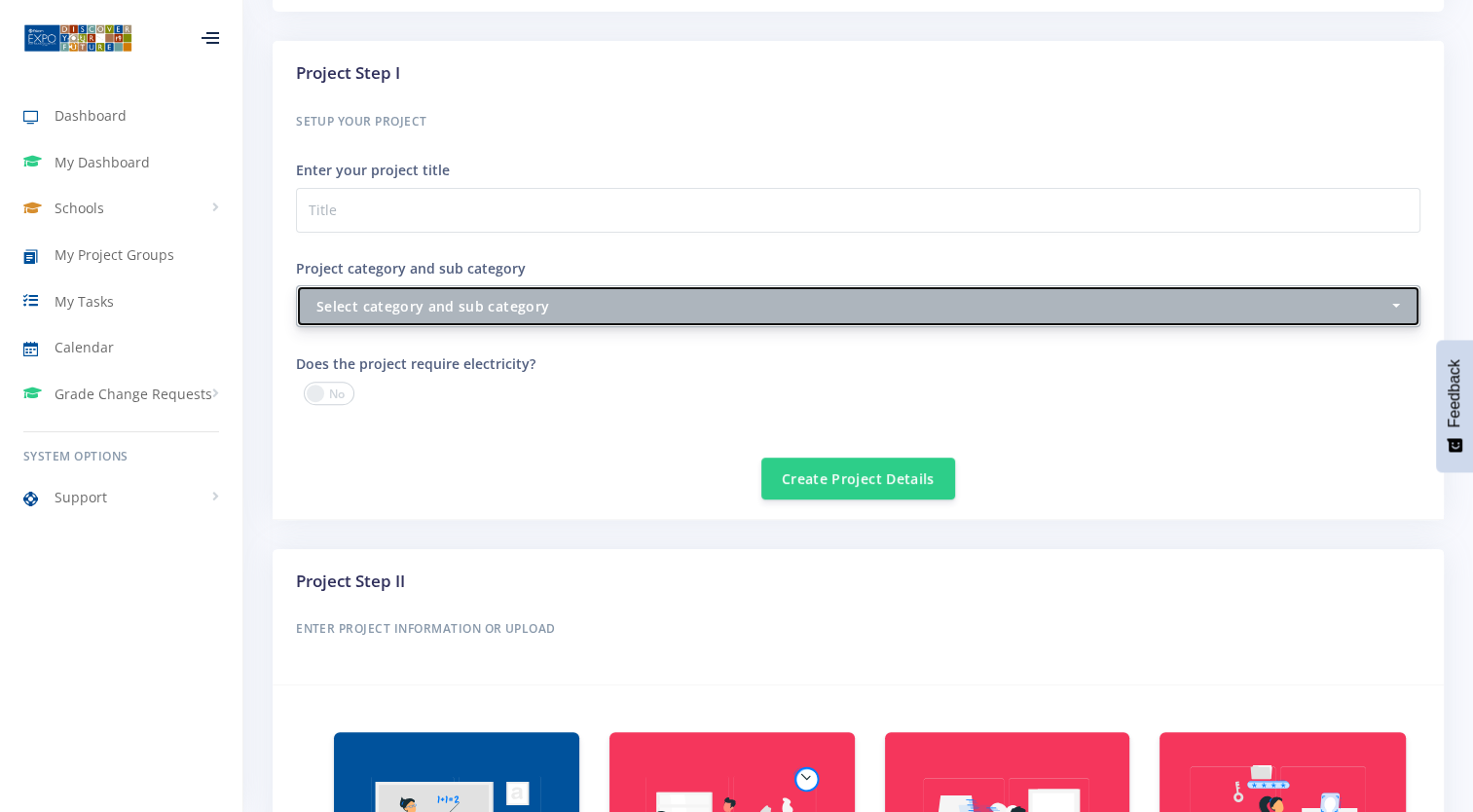 click on "Select category and sub category" at bounding box center (852, 306) 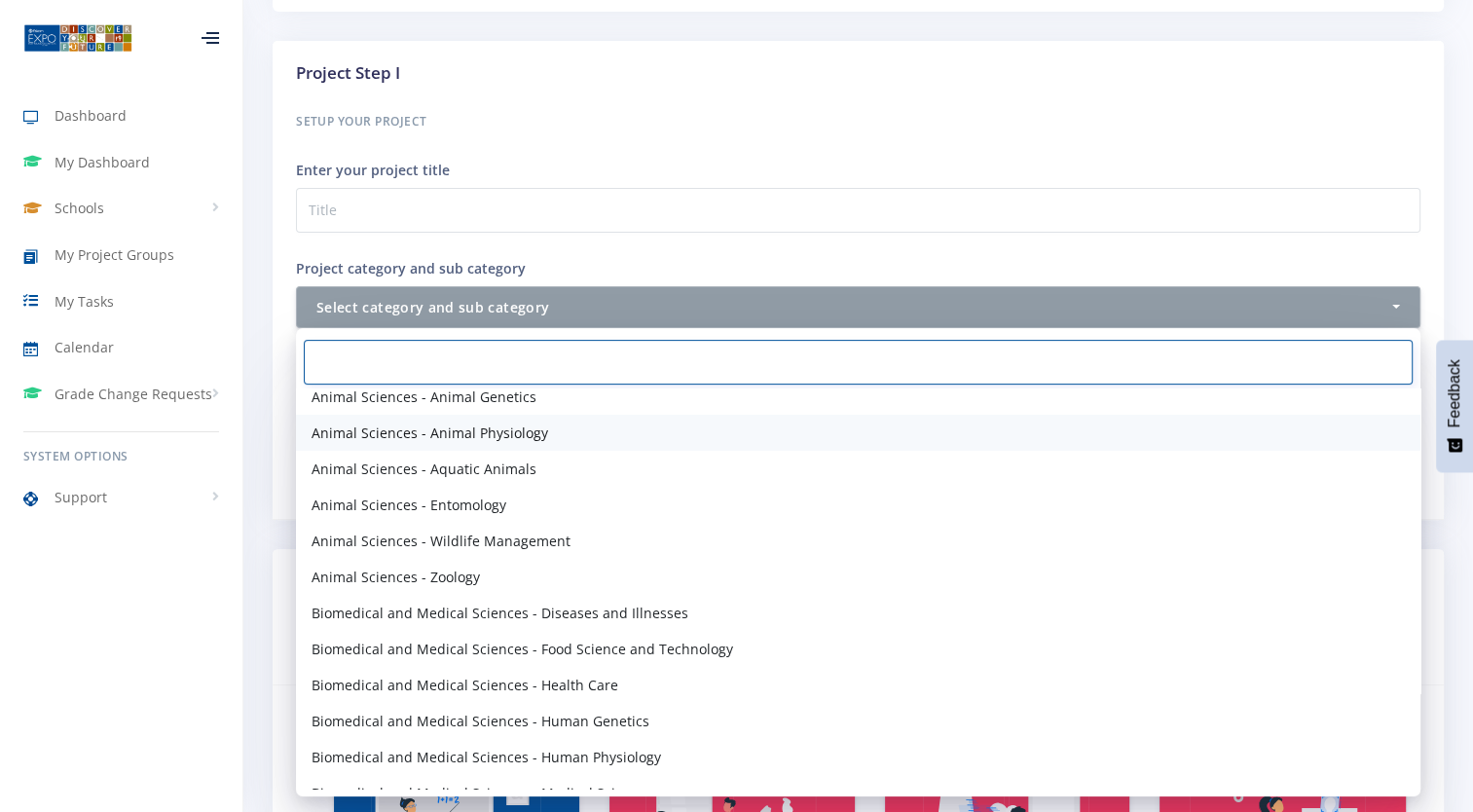 scroll, scrollTop: 195, scrollLeft: 0, axis: vertical 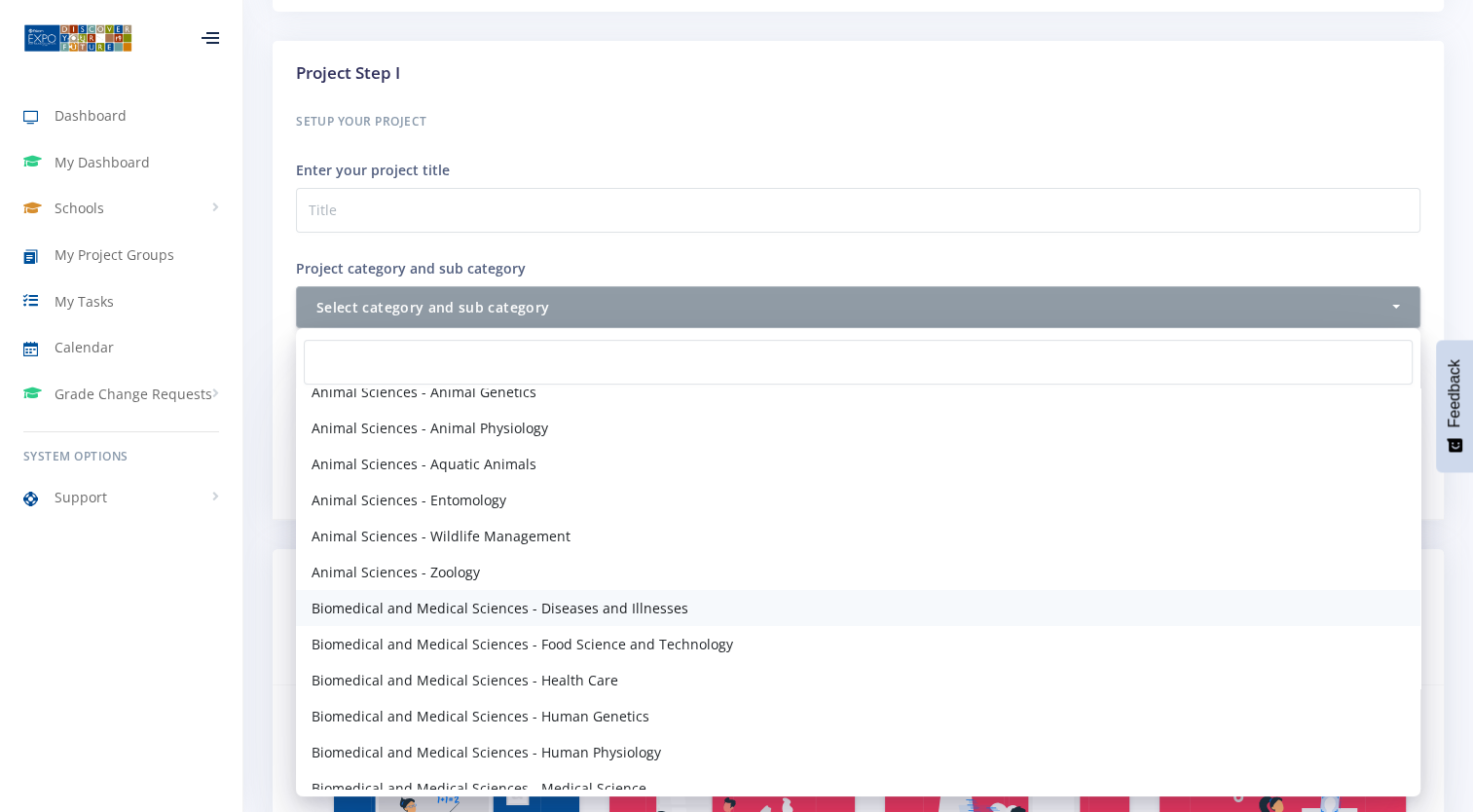 click on "Biomedical and Medical Sciences - Diseases and Illnesses" at bounding box center [499, 608] 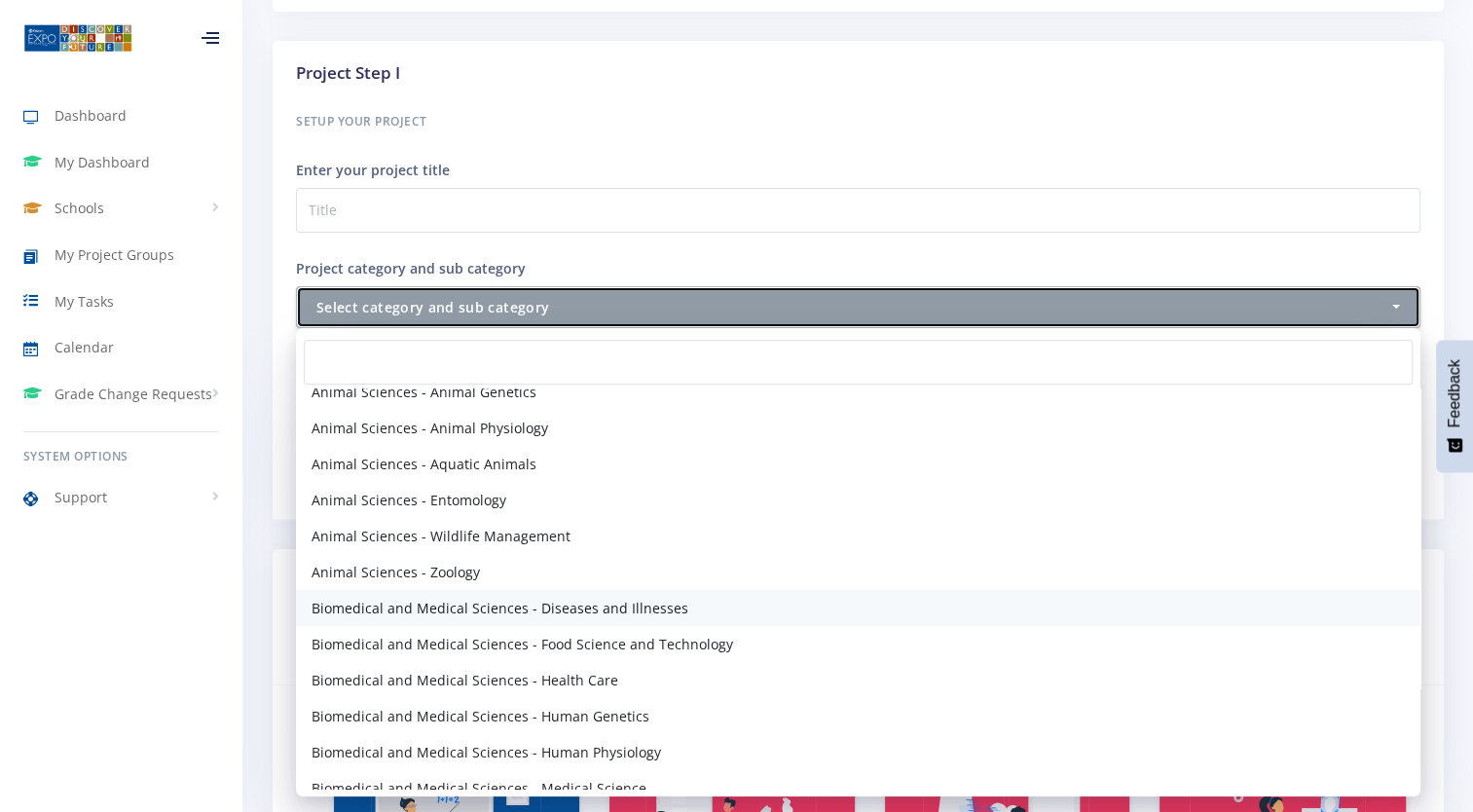 select on "11" 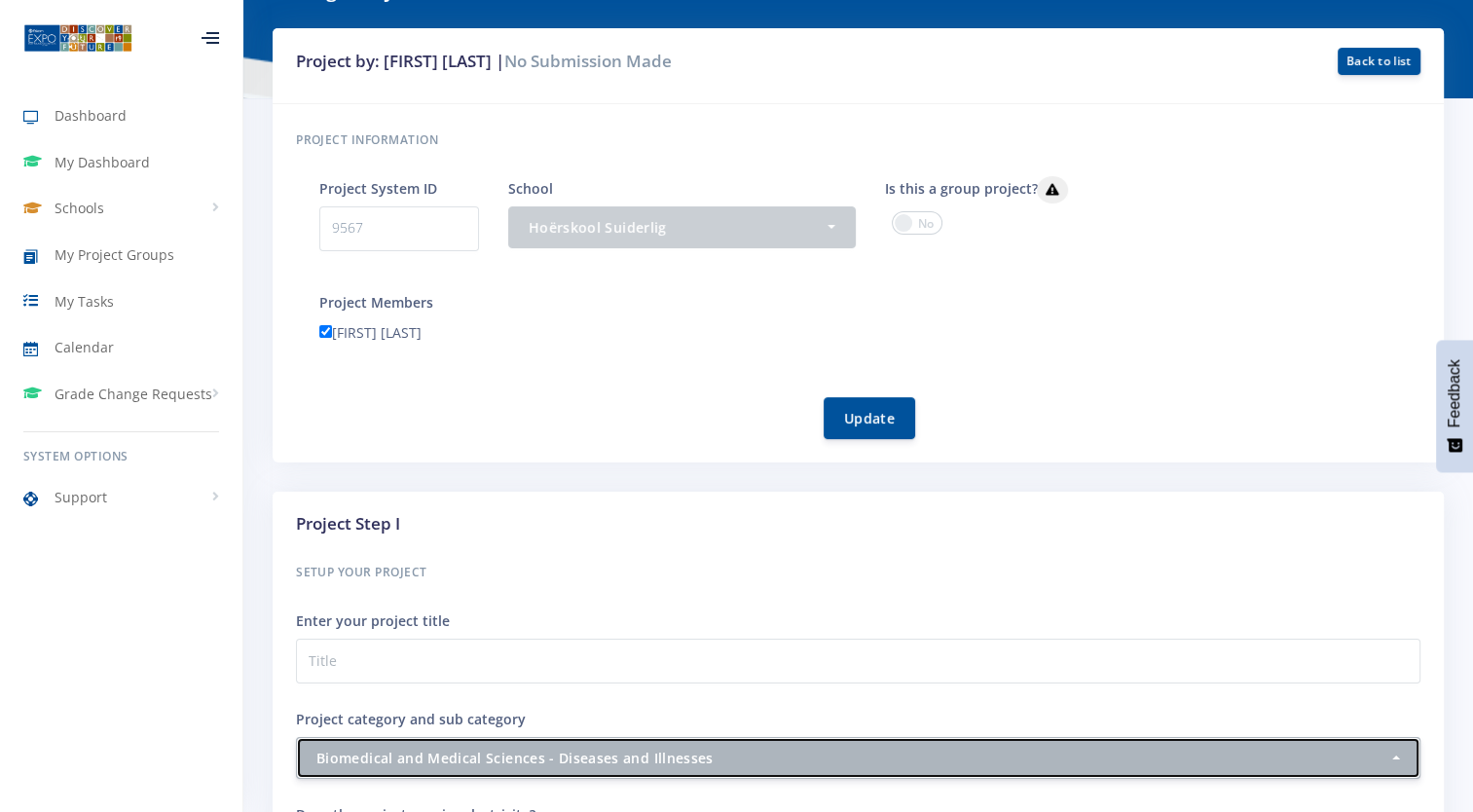 scroll, scrollTop: 132, scrollLeft: 0, axis: vertical 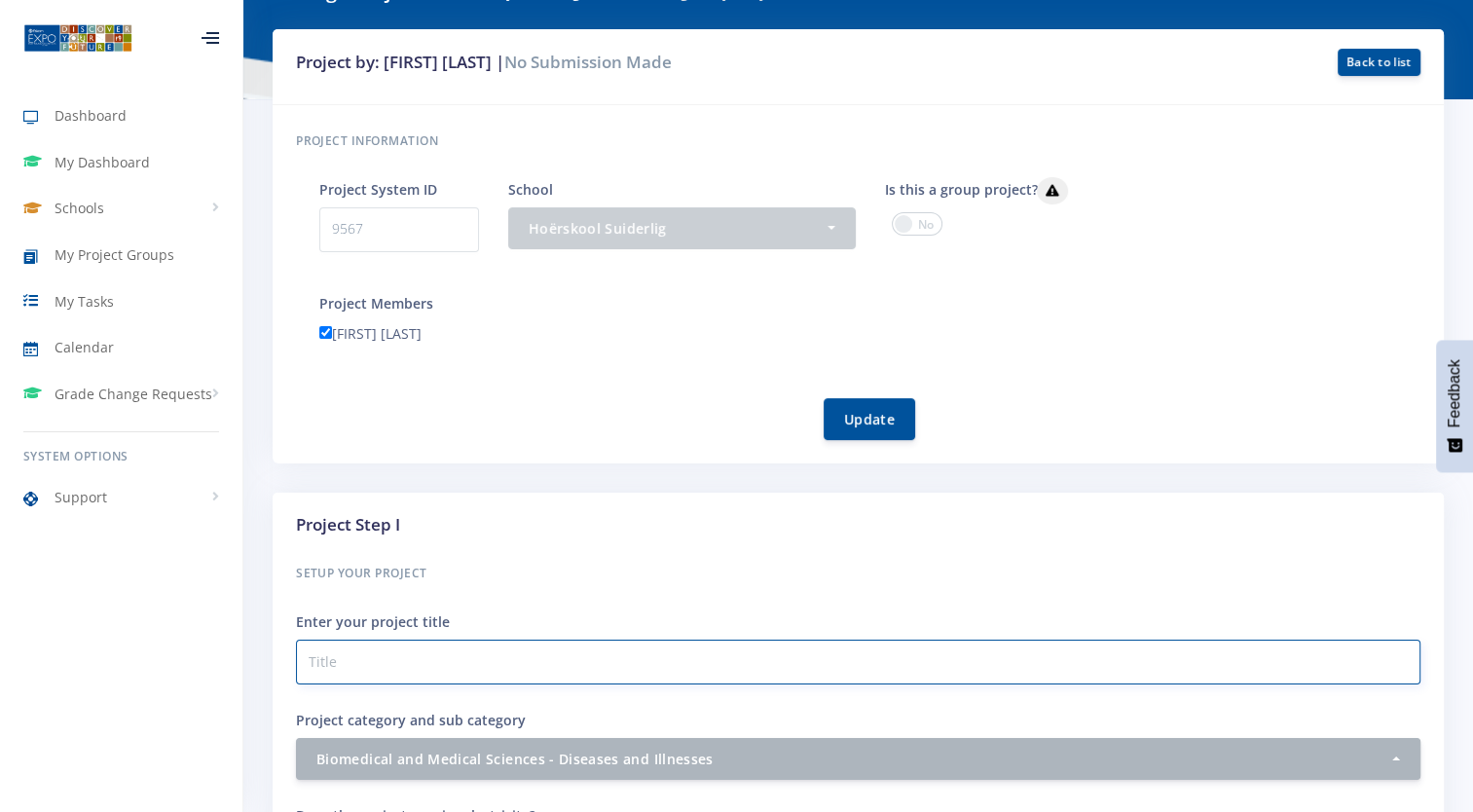 click on "Project category and sub category" at bounding box center (858, 662) 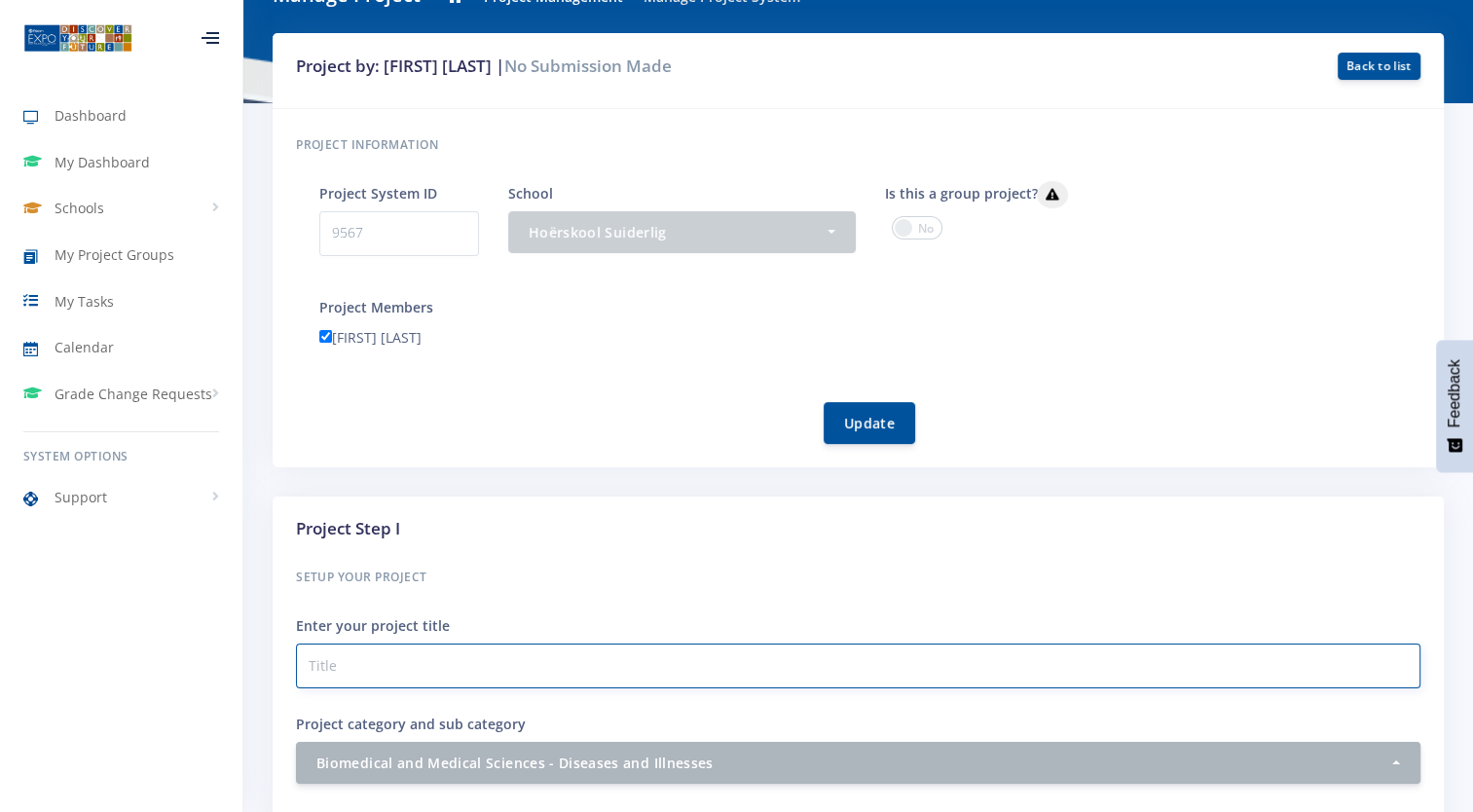 scroll, scrollTop: 125, scrollLeft: 0, axis: vertical 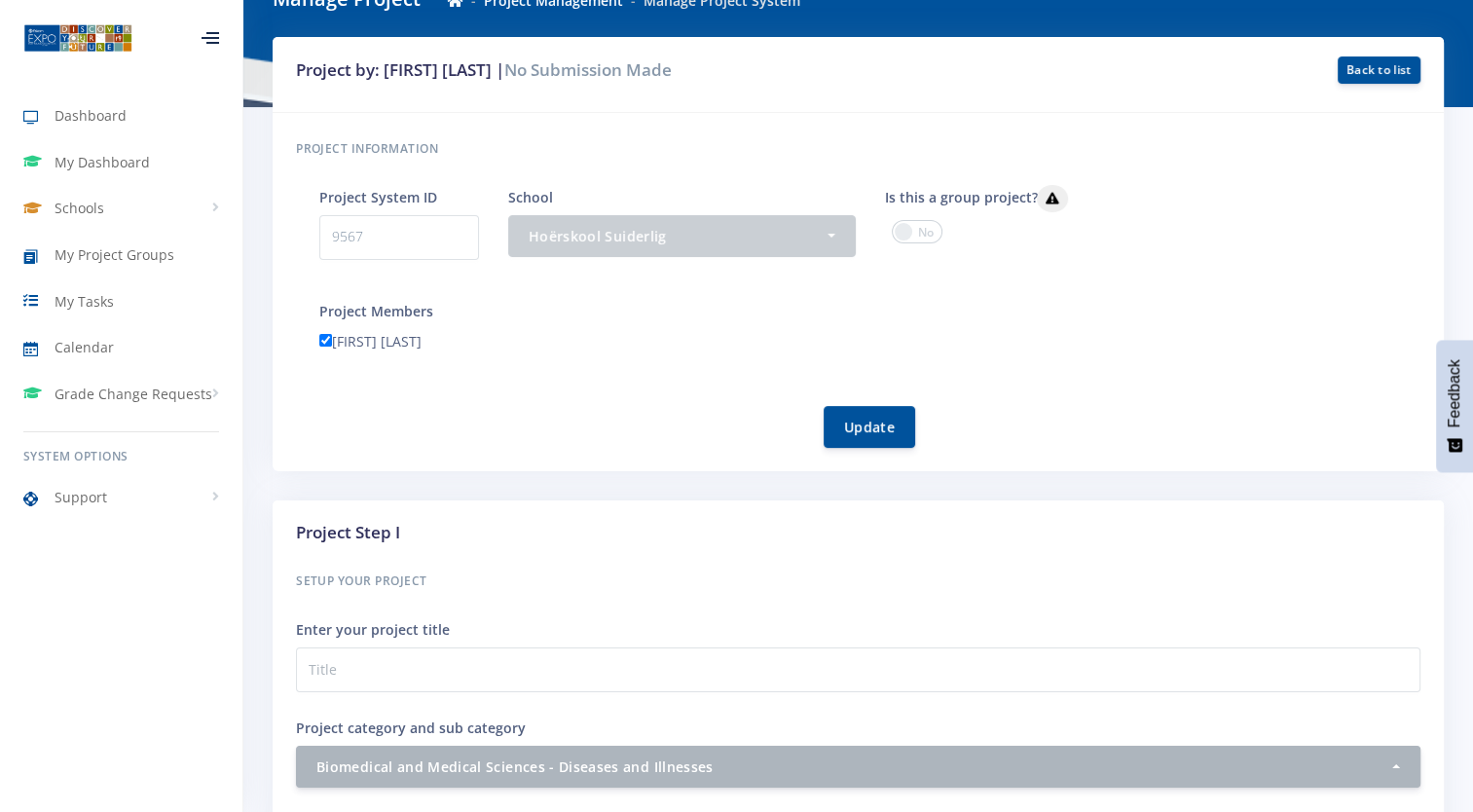 click on "Project Step I
Setup your Project
Enter your project title
Project category and sub category
Select category and sub category
Agricultural Sciences - Animal Husbandry Biomedical and Medical Sciences - Diseases and Illnesses   - 1 2 - 3" at bounding box center [858, 740] 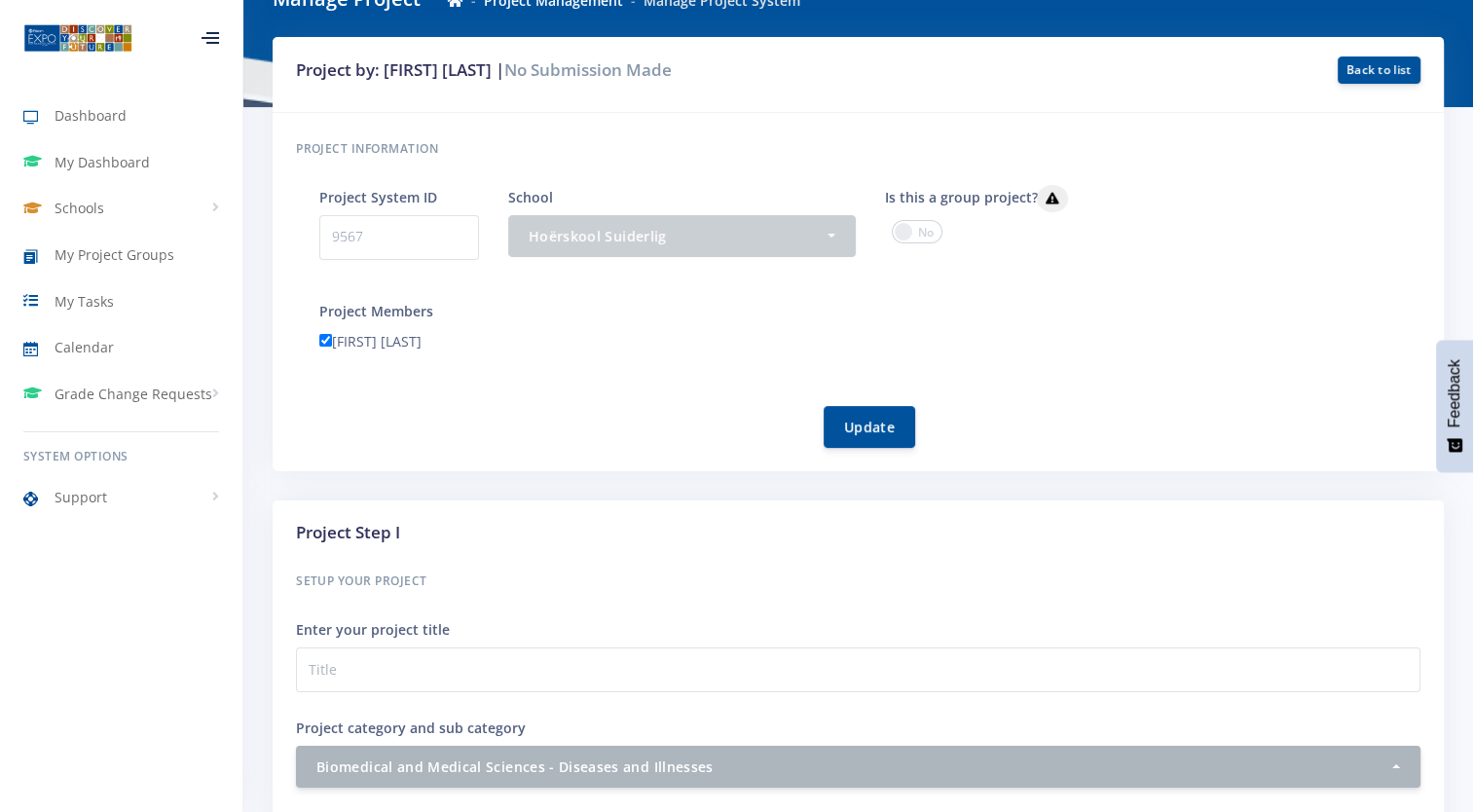 click on "Project Step I
Setup your Project
Enter your project title
Project category and sub category
Select category and sub category
Agricultural Sciences - Animal Husbandry Biomedical and Medical Sciences - Diseases and Illnesses   - 1 2 - 3" at bounding box center [858, 740] 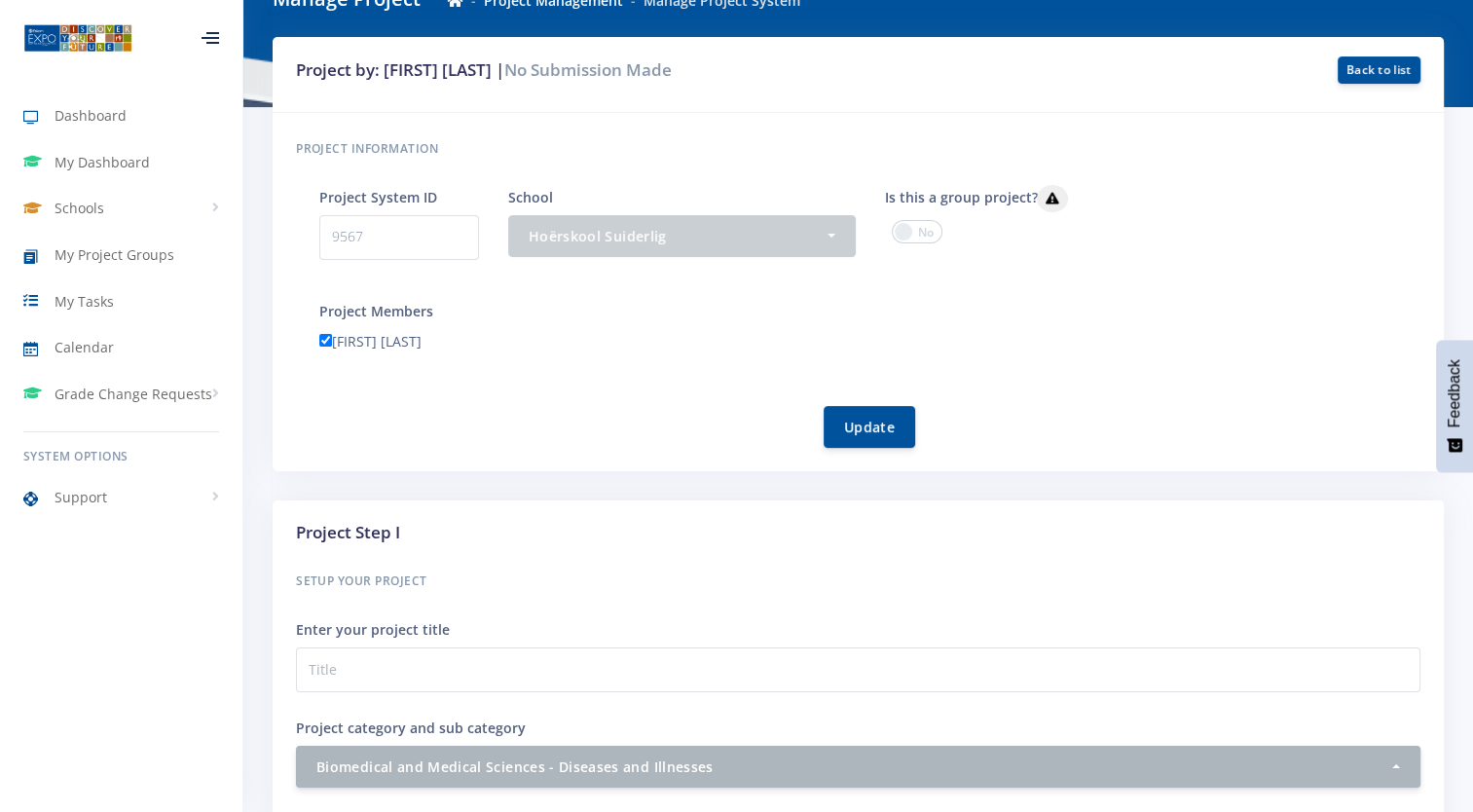 click on "Project Step I
Setup your Project
Enter your project title
Project category and sub category
Select category and sub category
Agricultural Sciences - Animal Husbandry Biomedical and Medical Sciences - Diseases and Illnesses   - 1 2 - 3" at bounding box center (858, 740) 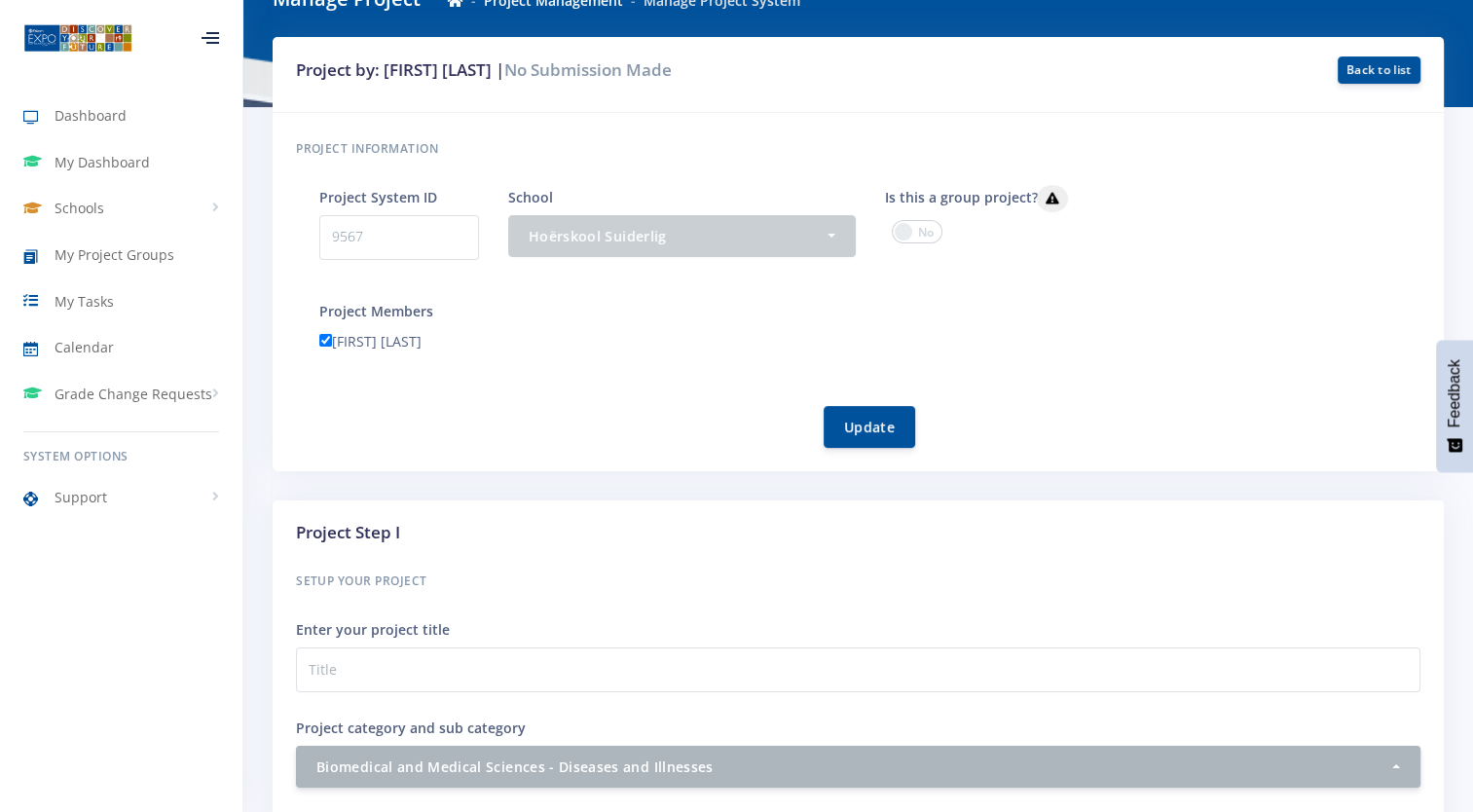 drag, startPoint x: 463, startPoint y: 384, endPoint x: 469, endPoint y: 336, distance: 48.373546 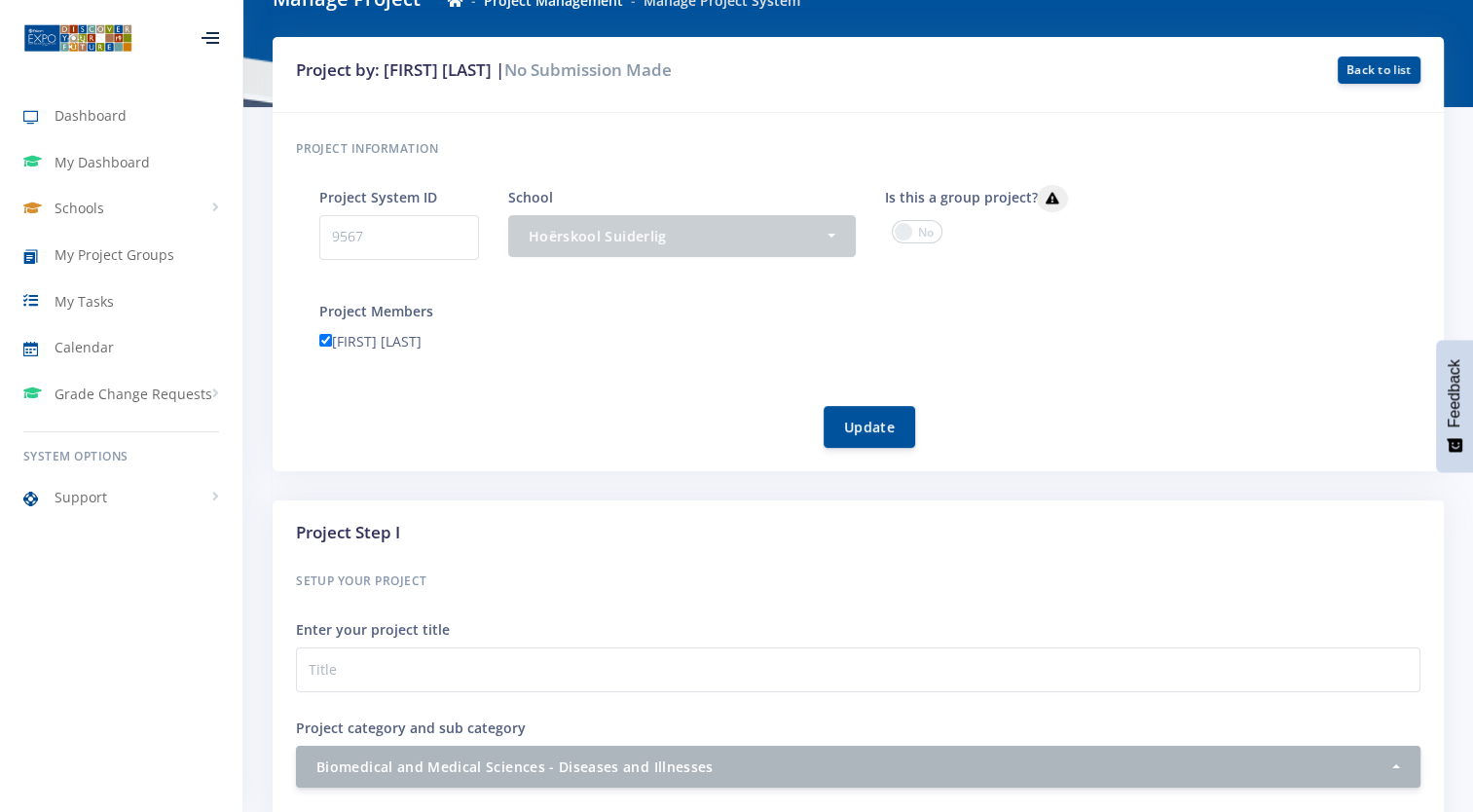 scroll, scrollTop: 118, scrollLeft: 0, axis: vertical 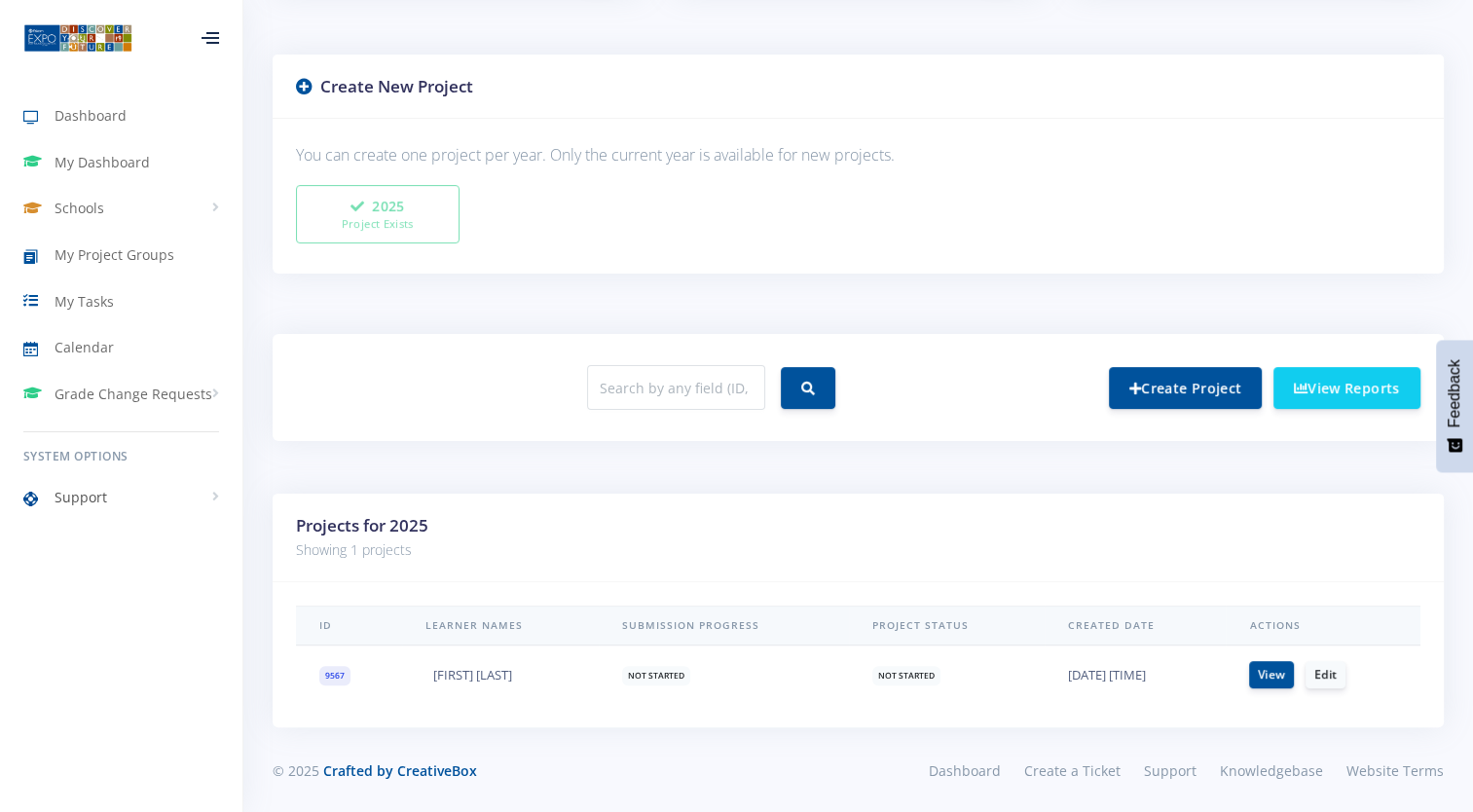 click on "Support" at bounding box center [121, 498] 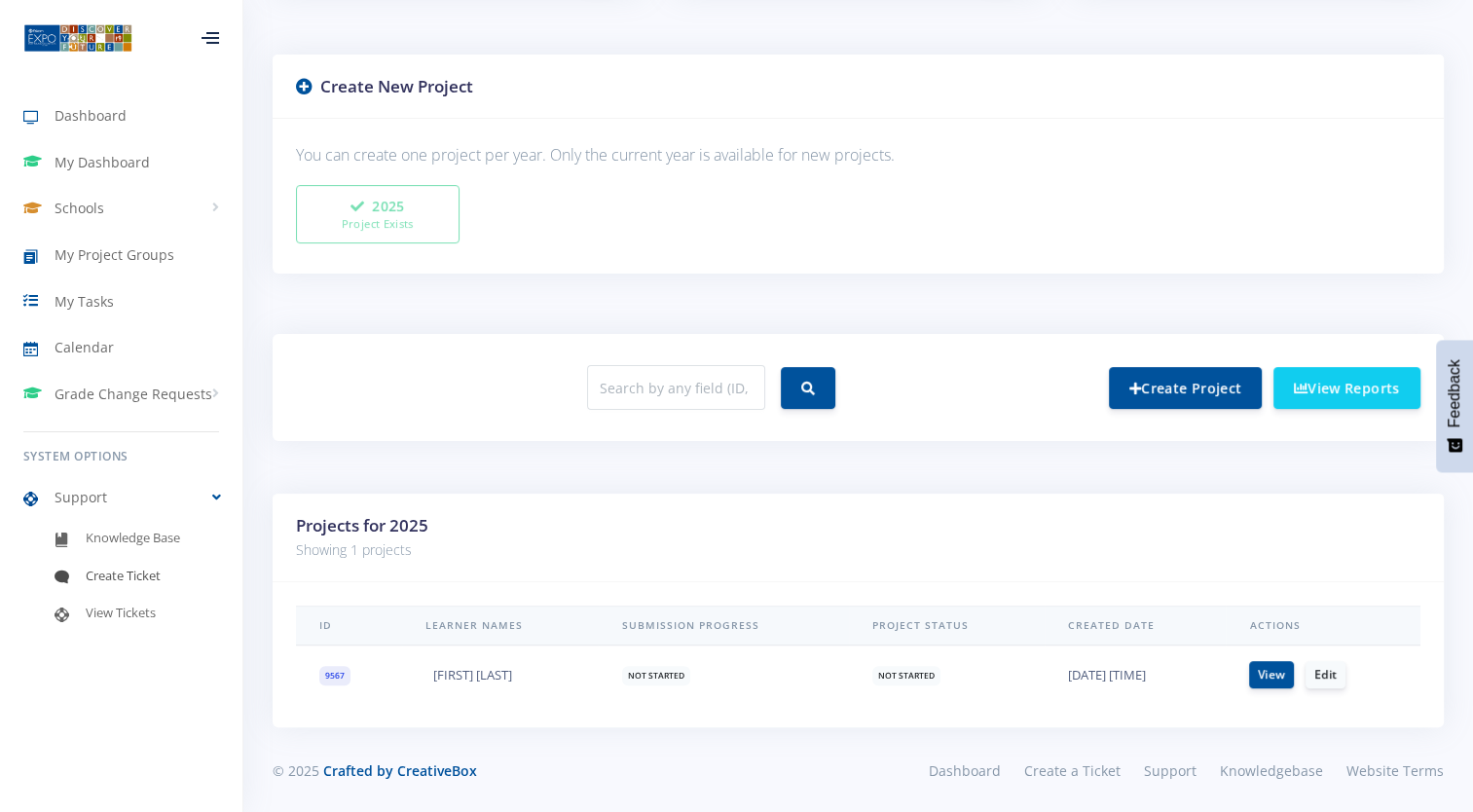 click on "Create Ticket" at bounding box center (121, 575) 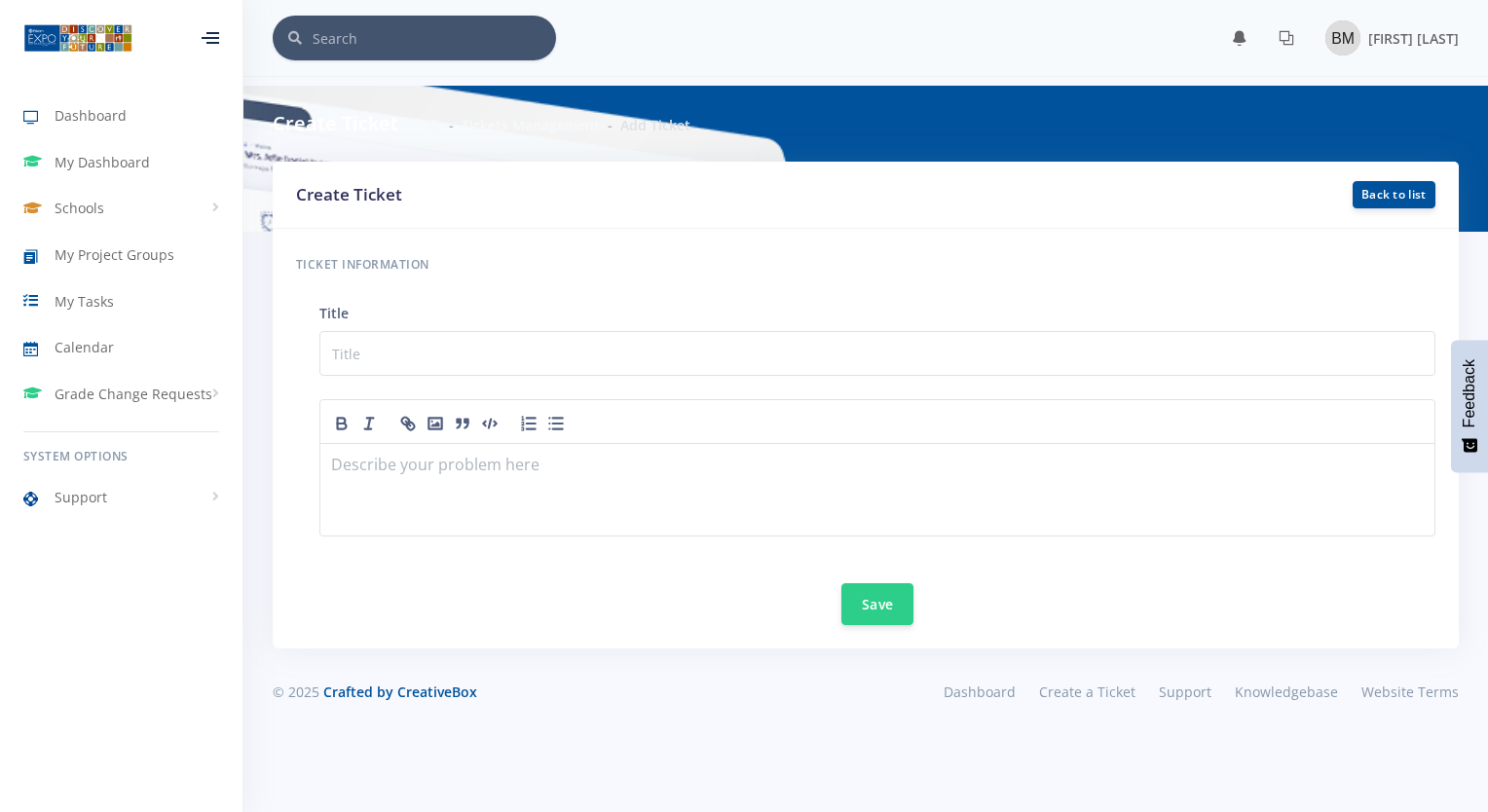 scroll, scrollTop: 0, scrollLeft: 0, axis: both 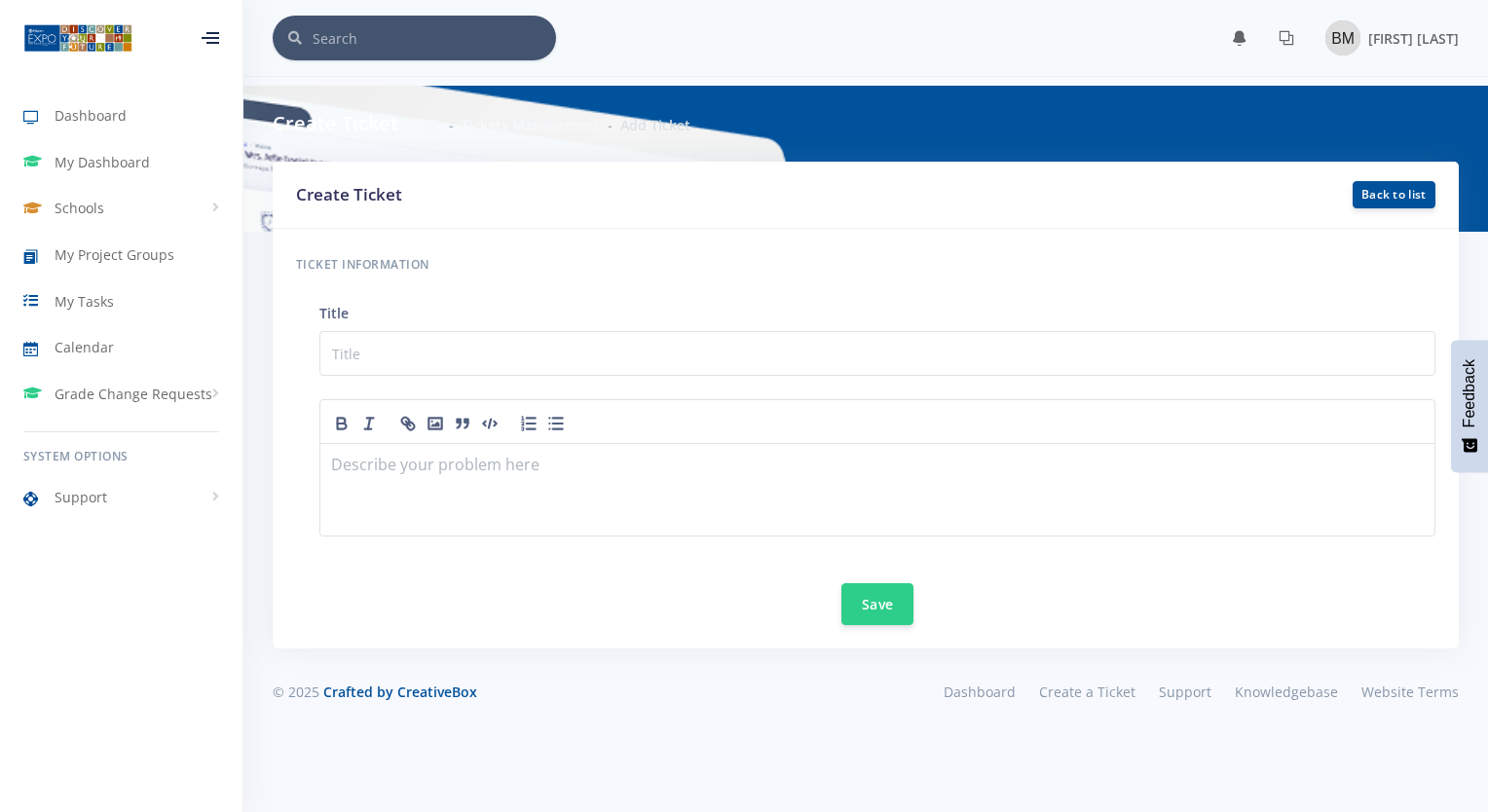 click on "© 2025  Crafted by CreativeBox
Dashboard
Create a Ticket
Support
Knowledgebase
Website Terms" at bounding box center (866, 706) 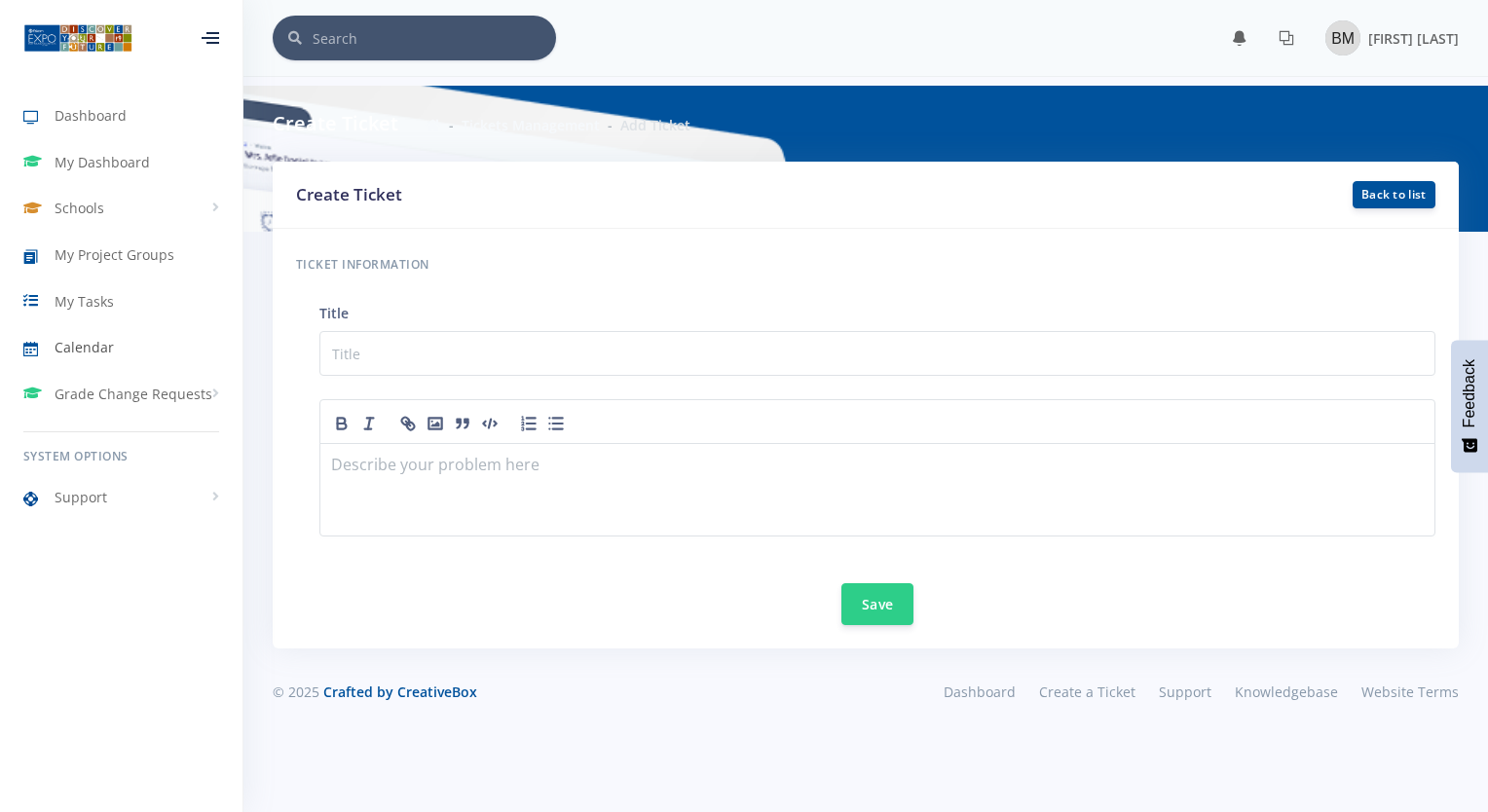 click on "Calendar" at bounding box center [84, 347] 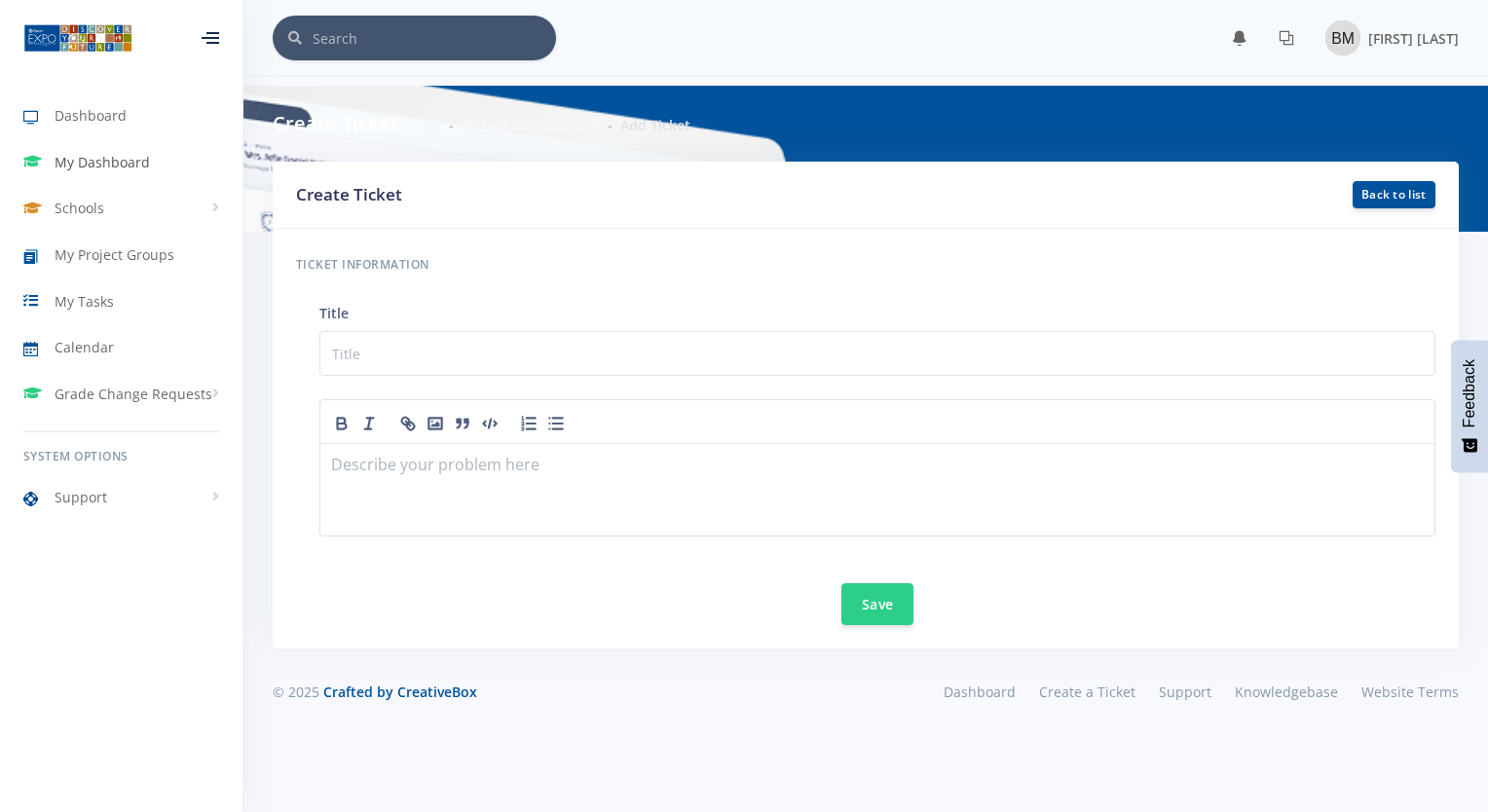 click on "My Dashboard" at bounding box center [121, 163] 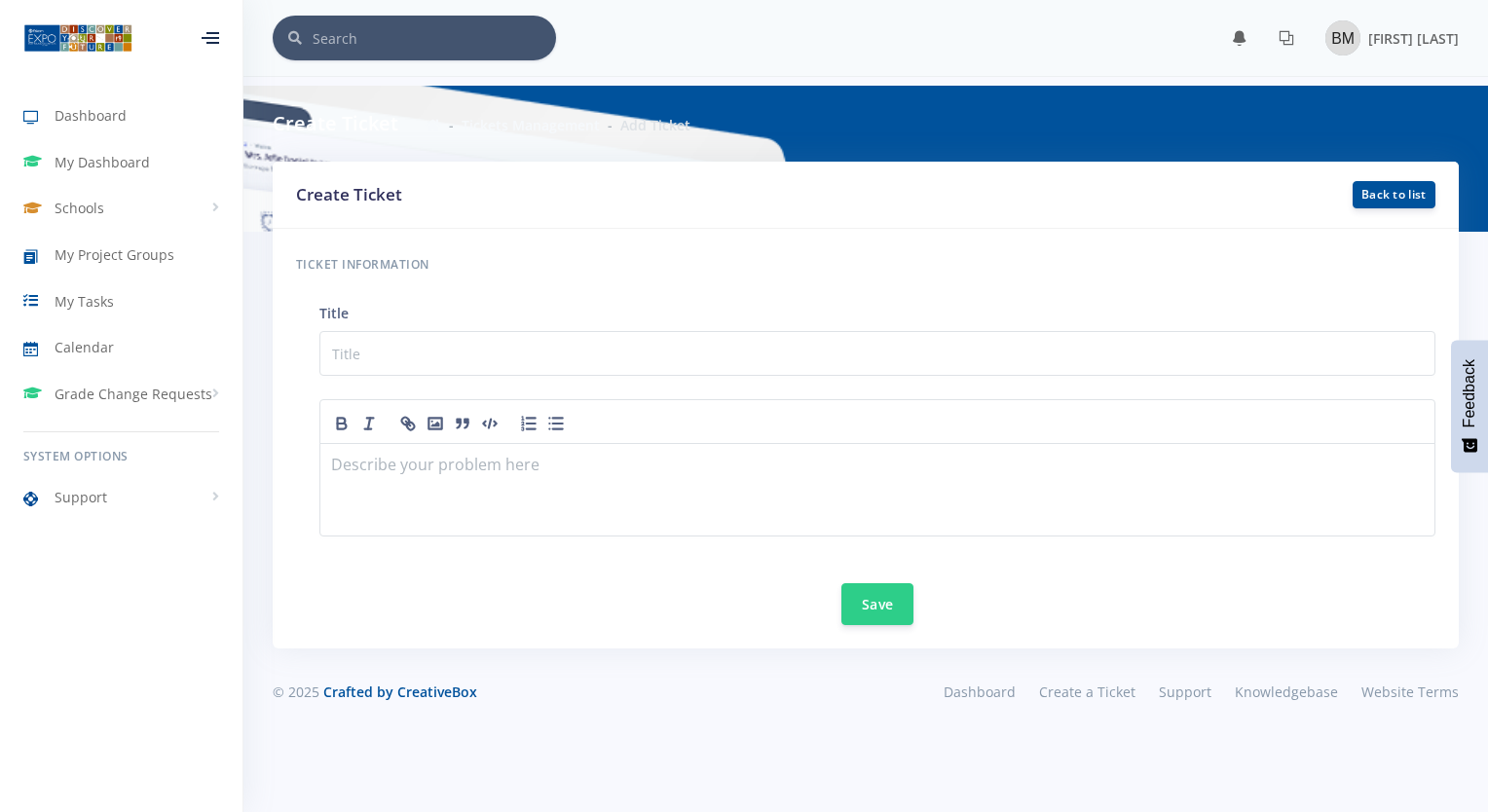 drag, startPoint x: 160, startPoint y: 530, endPoint x: 217, endPoint y: 537, distance: 57.4282 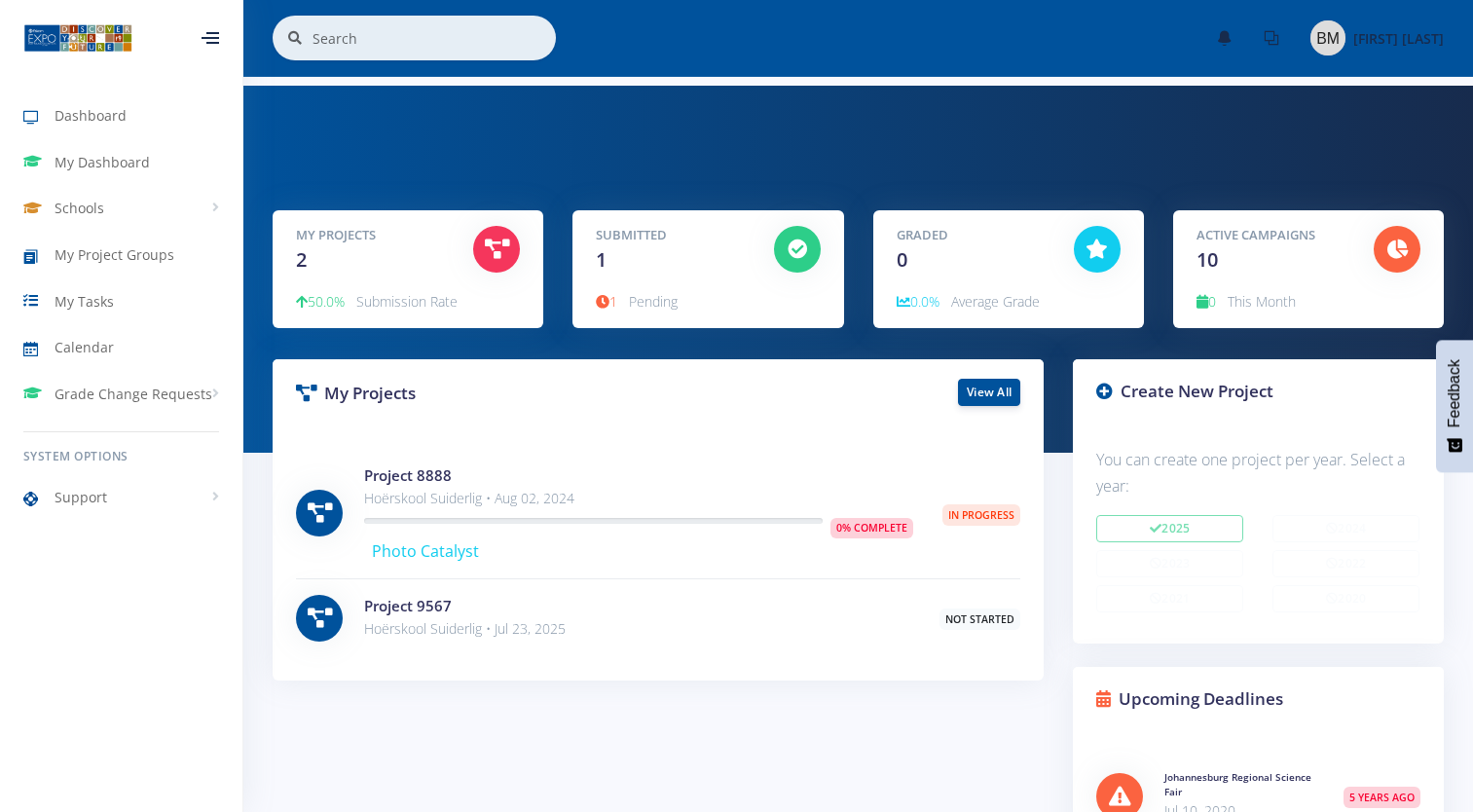 scroll, scrollTop: 0, scrollLeft: 0, axis: both 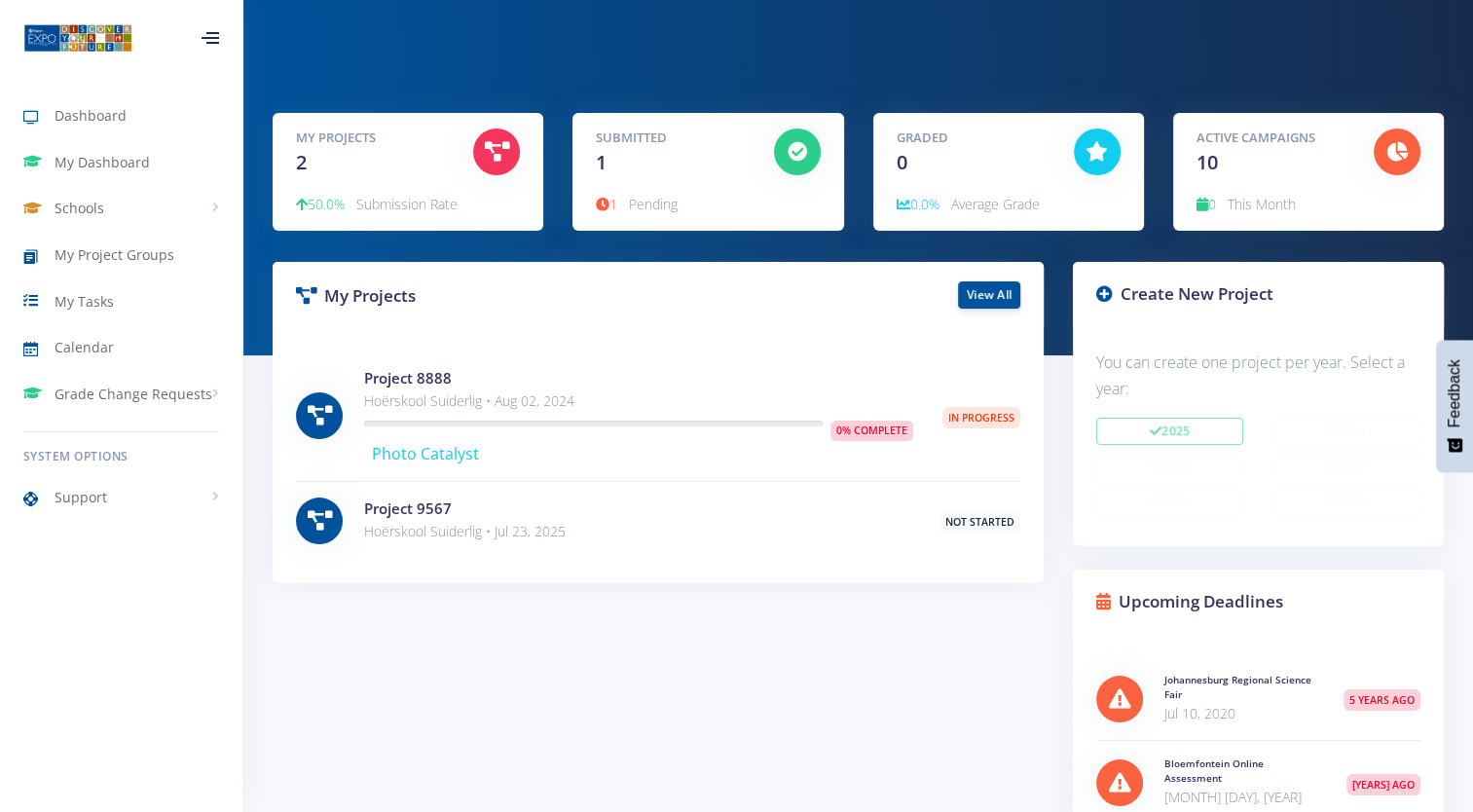 click on "Project 9567" at bounding box center (637, 508) 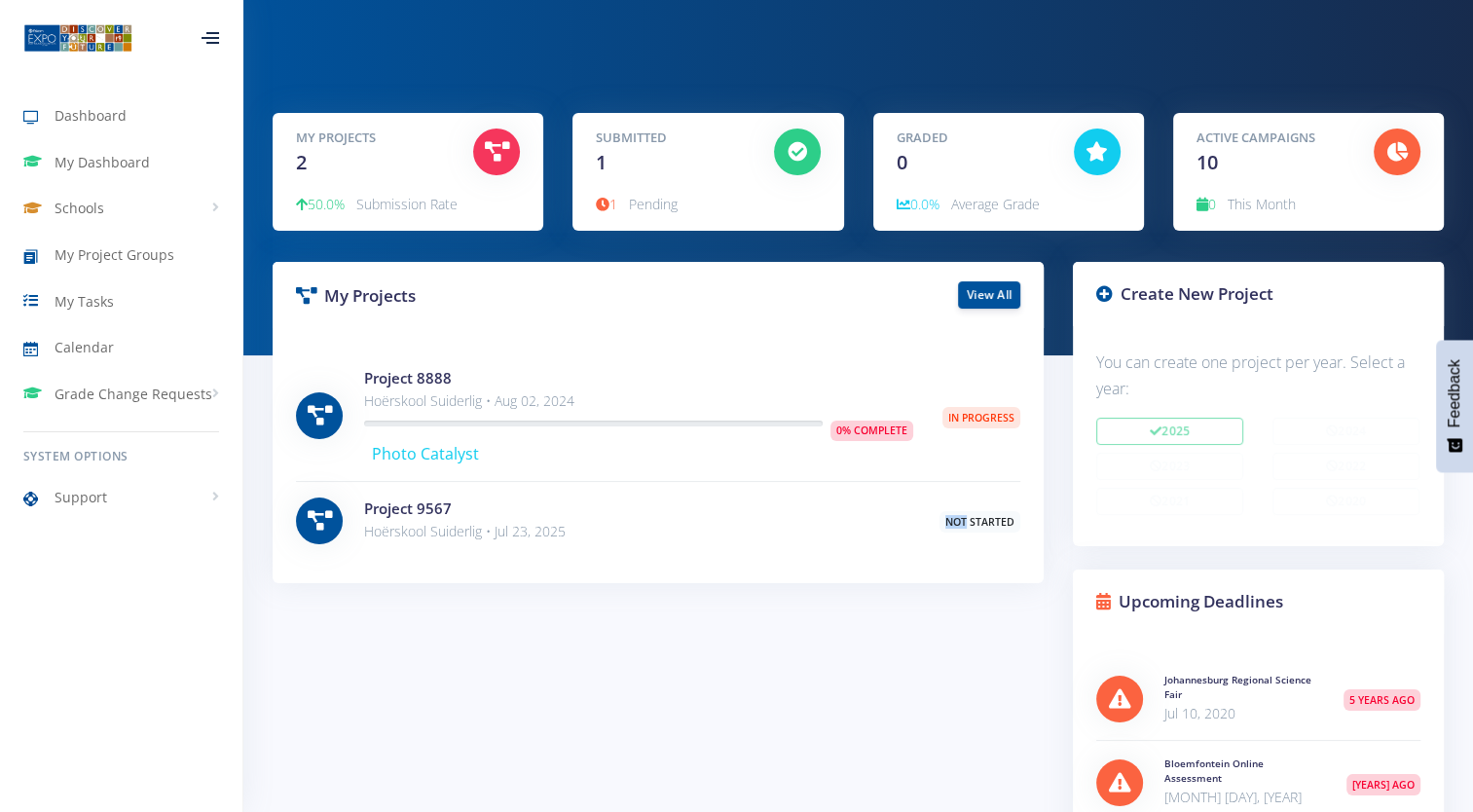 click on "Not Started" at bounding box center (979, 522) 